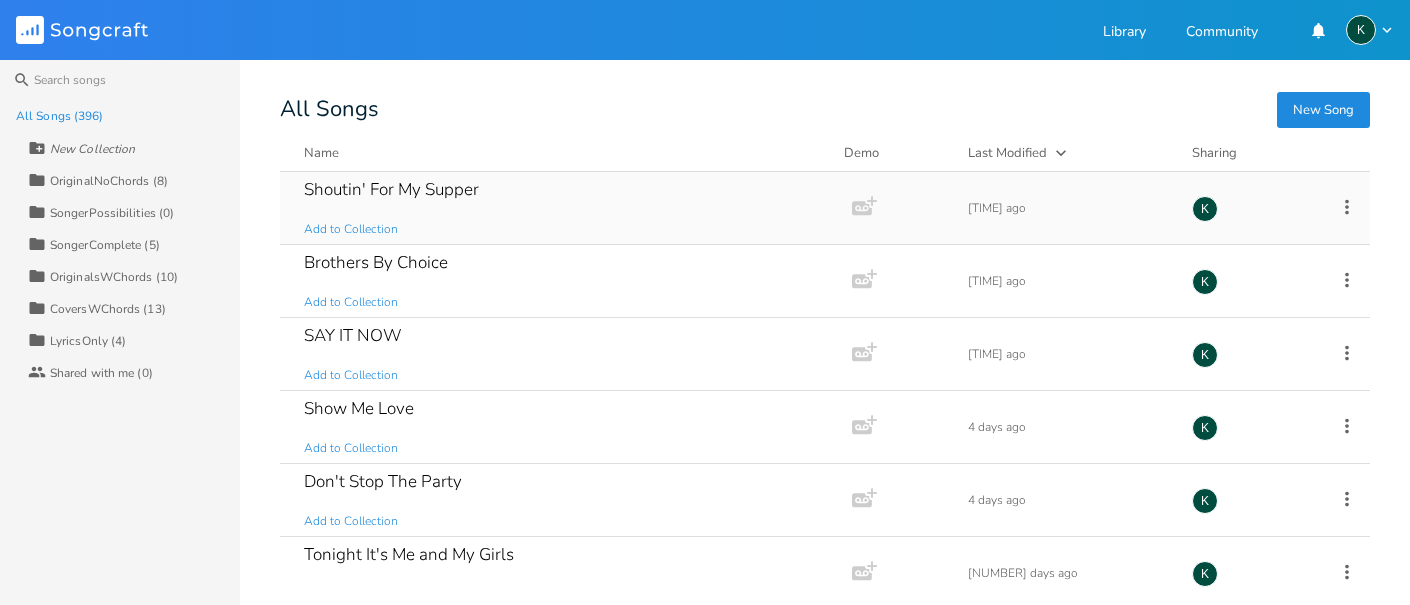 scroll, scrollTop: 0, scrollLeft: 0, axis: both 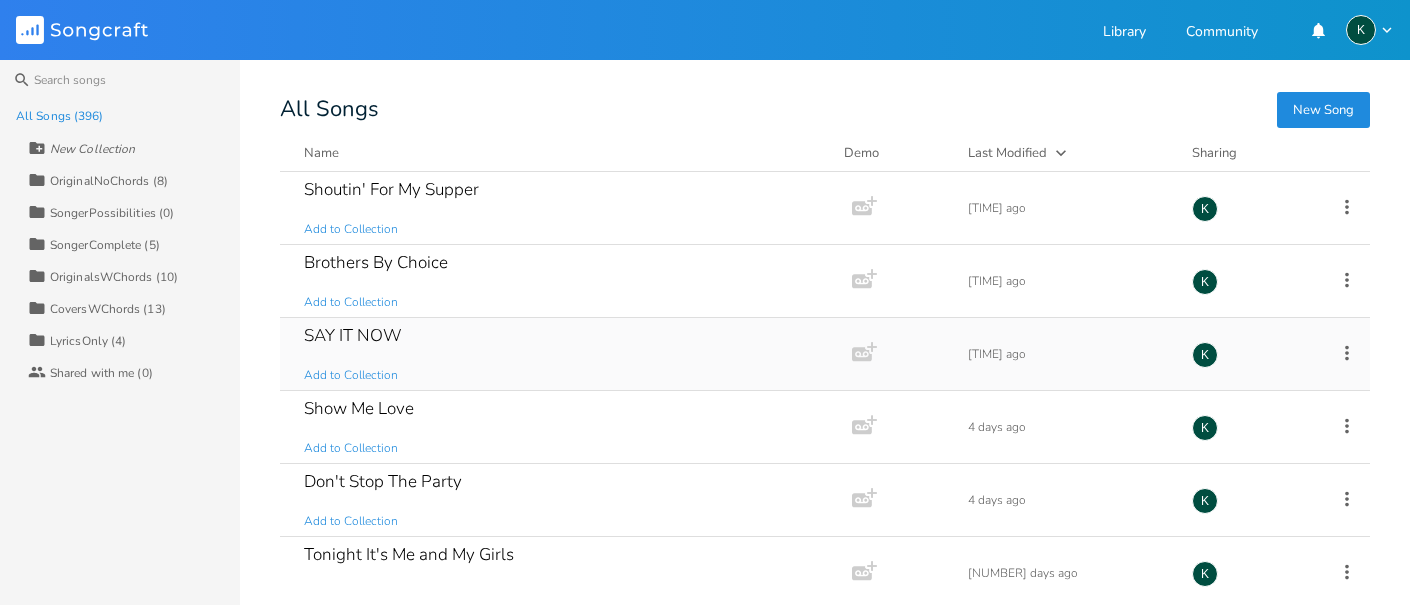 click on "SAY IT NOW" at bounding box center (353, 335) 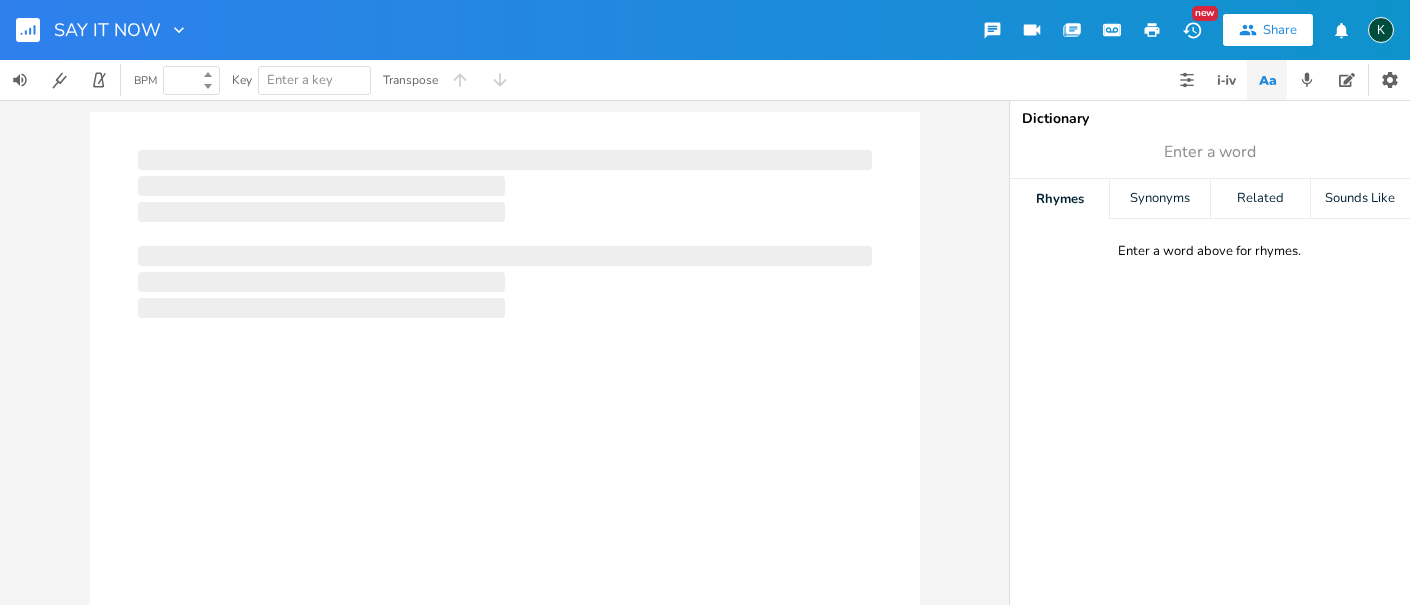 type on "100" 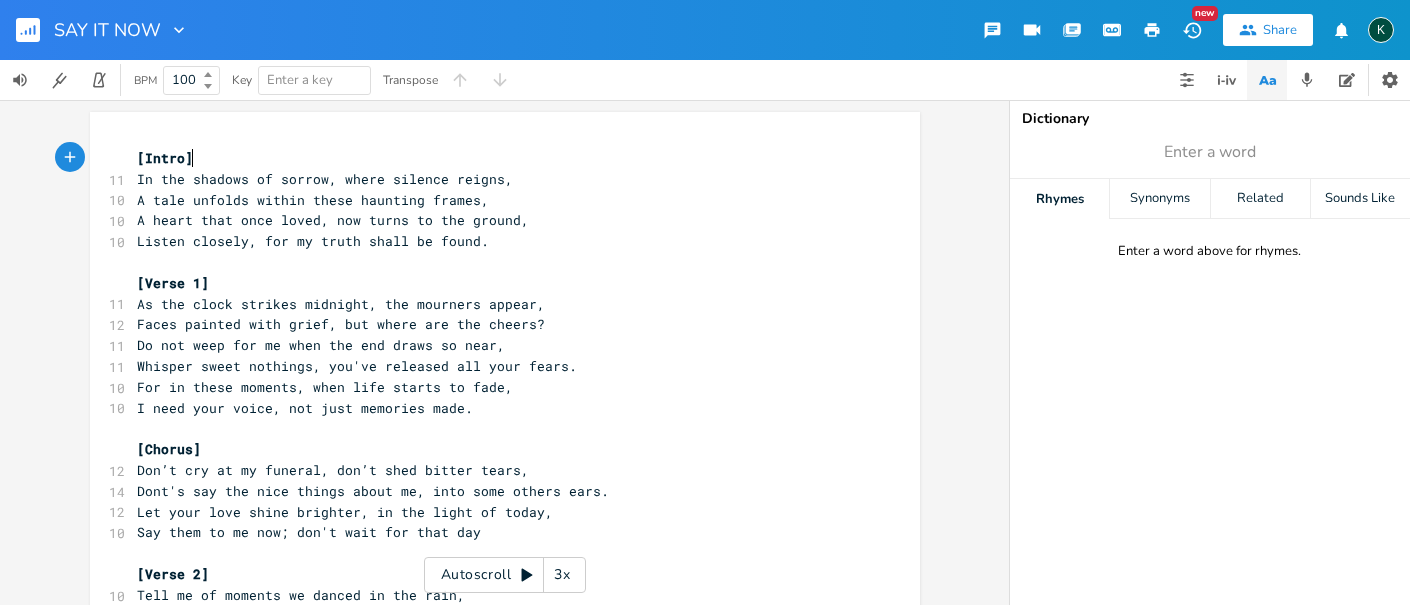 scroll, scrollTop: 111, scrollLeft: 0, axis: vertical 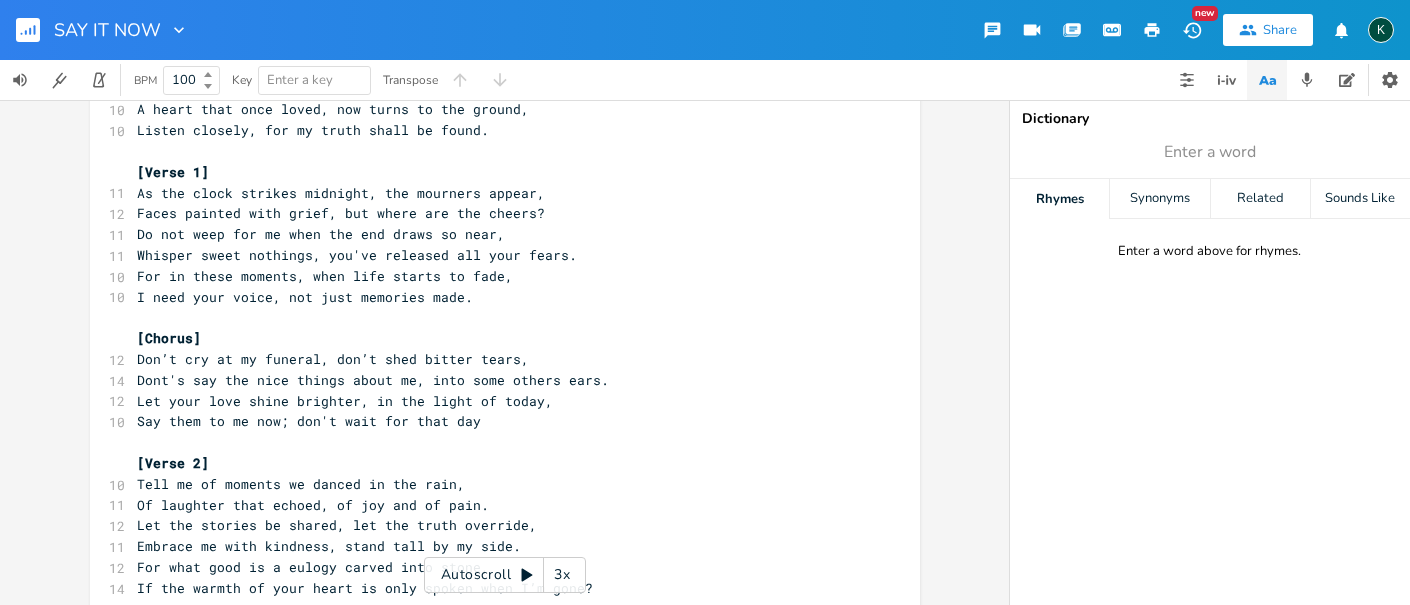 click on "Don’t cry at my funeral, don’t shed bitter tears," at bounding box center (334, 359) 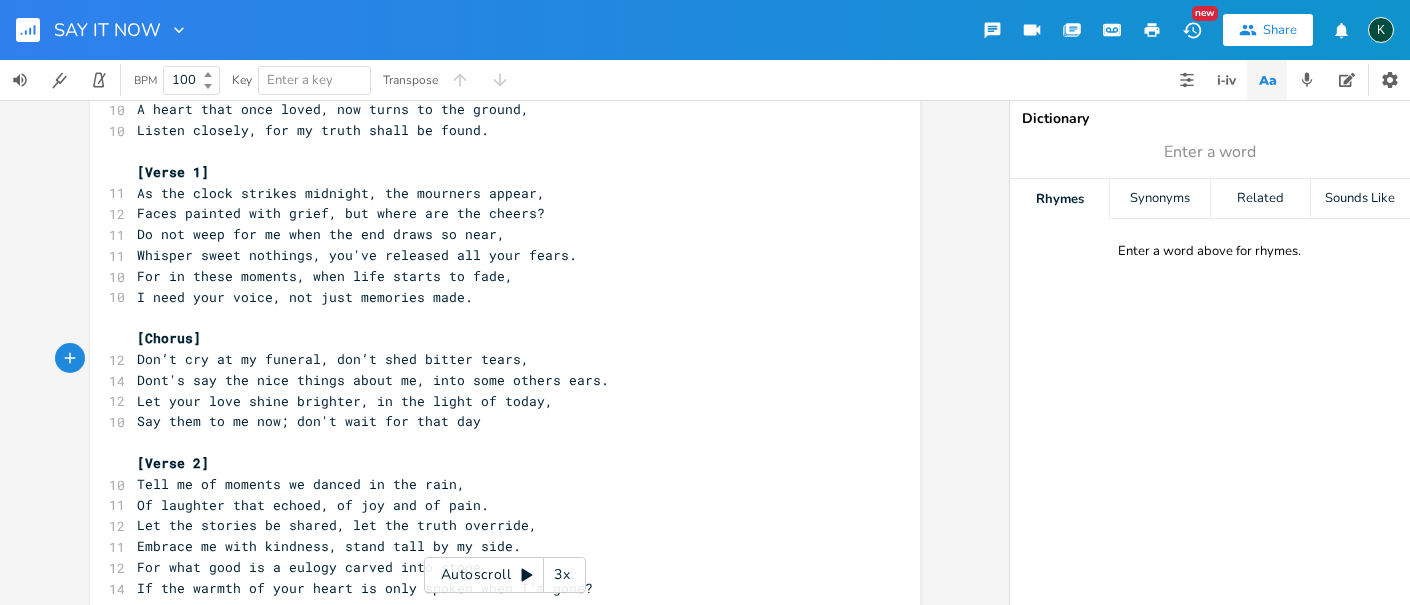 click on "Don’t cry at my funeral, don’t shed bitter tears," at bounding box center (334, 359) 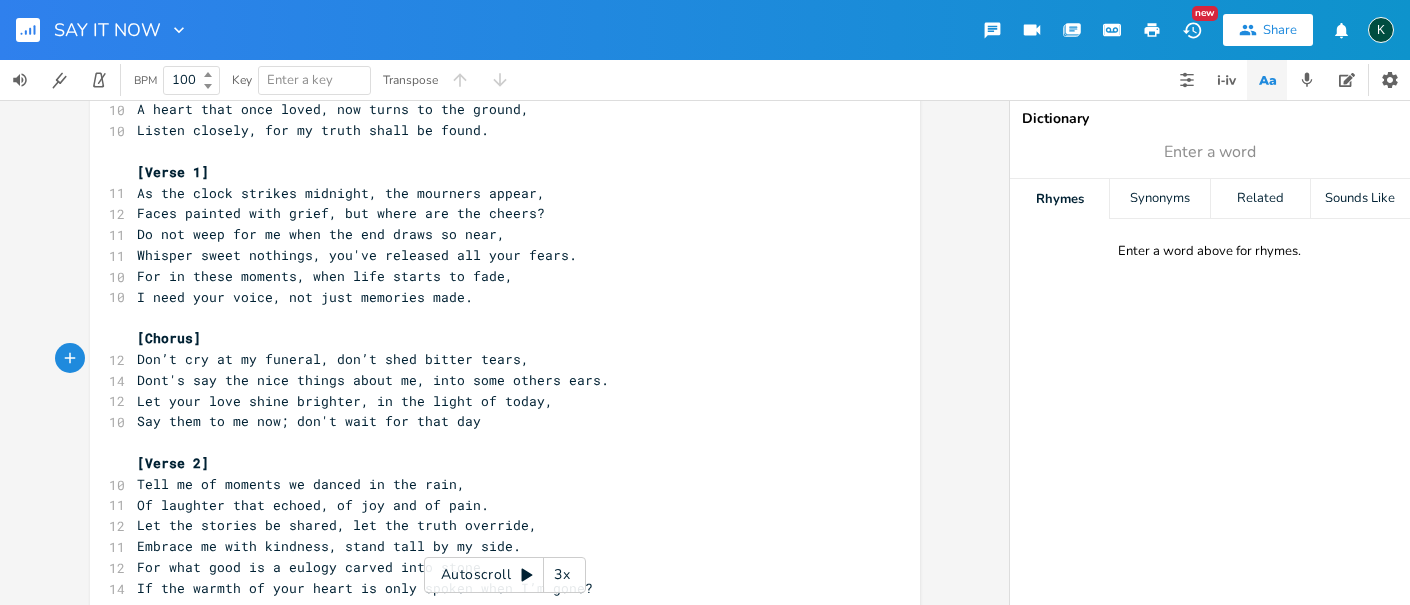 click 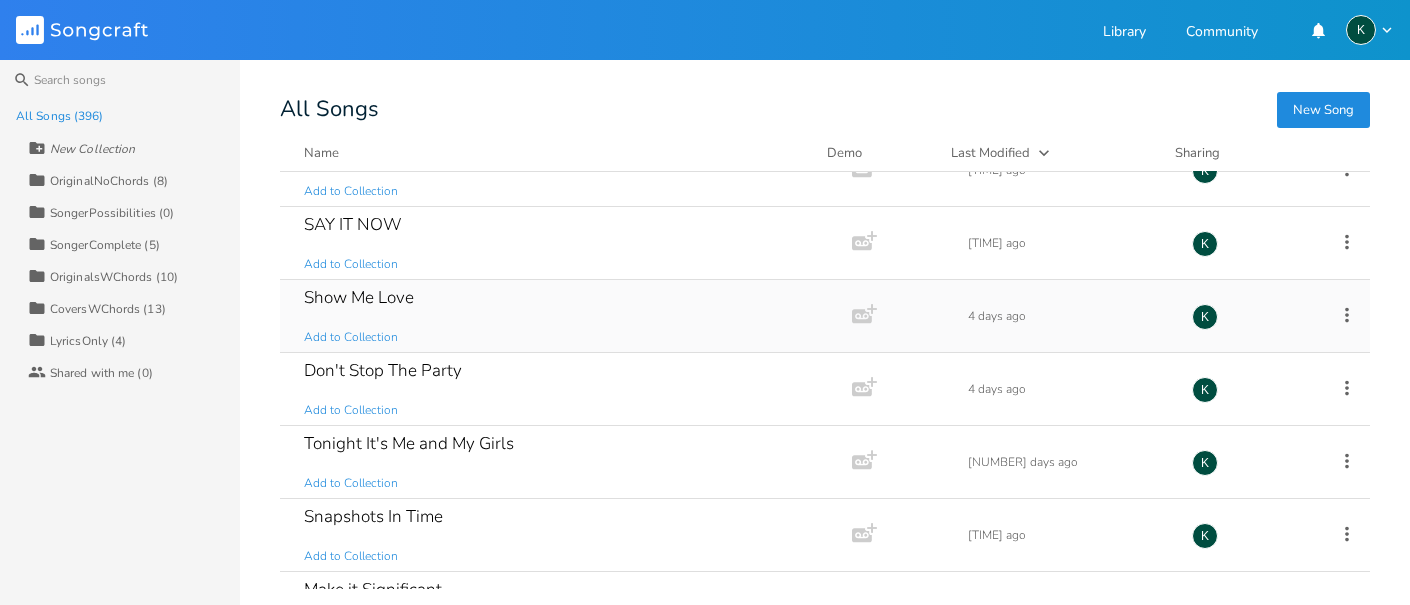 scroll, scrollTop: 222, scrollLeft: 0, axis: vertical 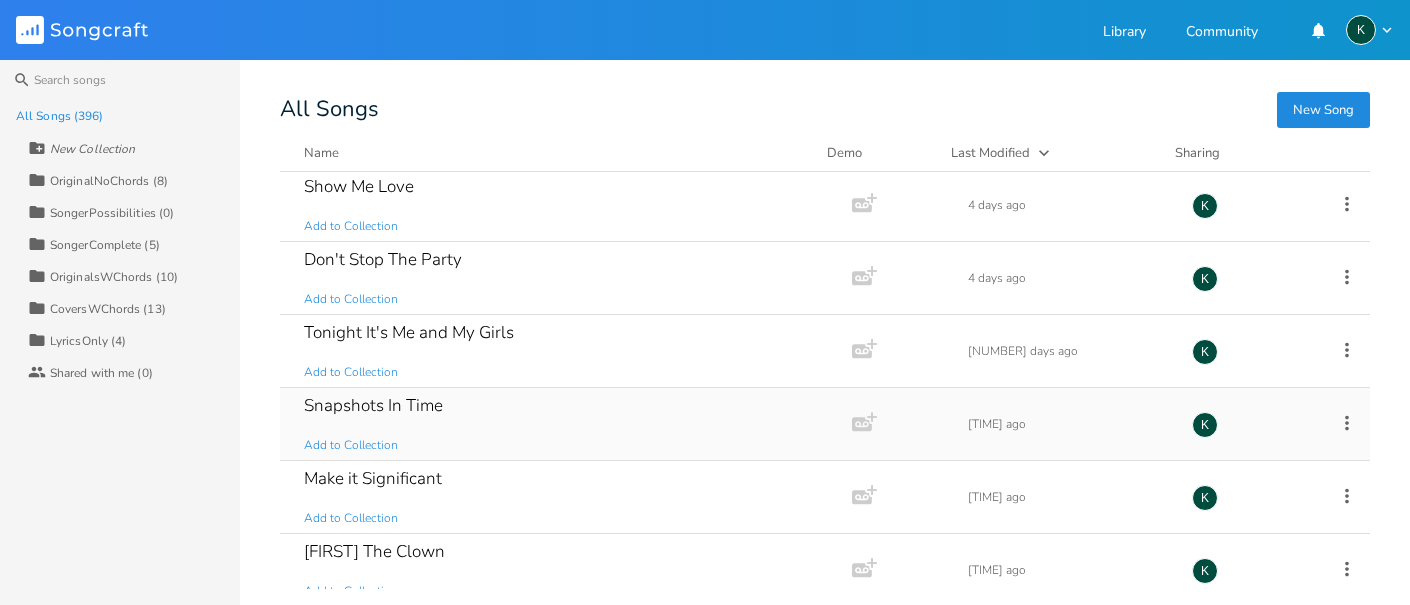 click on "Snapshots In Time" at bounding box center [373, 405] 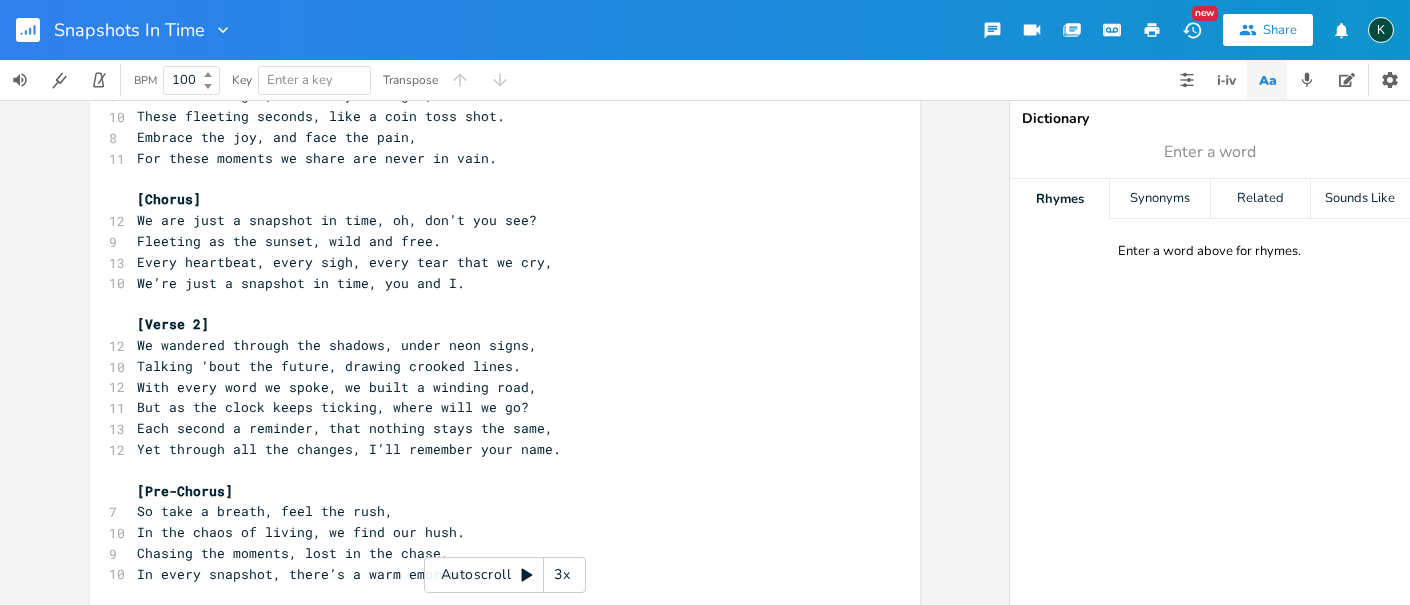 scroll, scrollTop: 444, scrollLeft: 0, axis: vertical 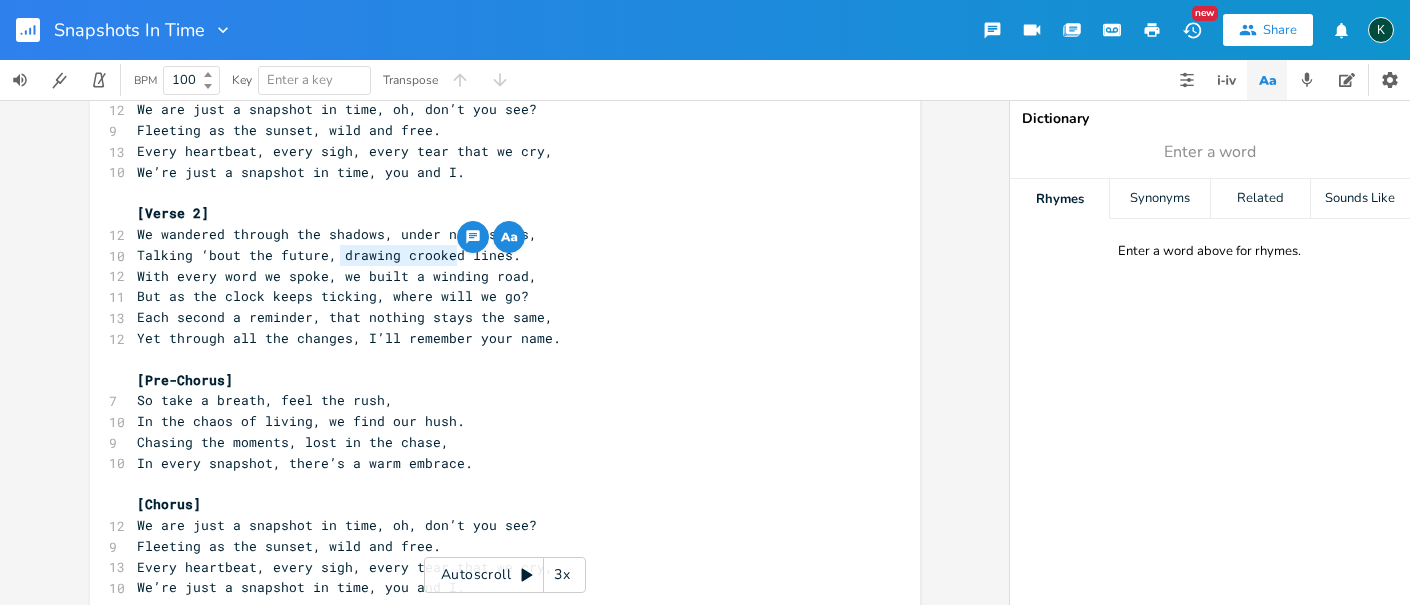 drag, startPoint x: 332, startPoint y: 256, endPoint x: 453, endPoint y: 253, distance: 121.037186 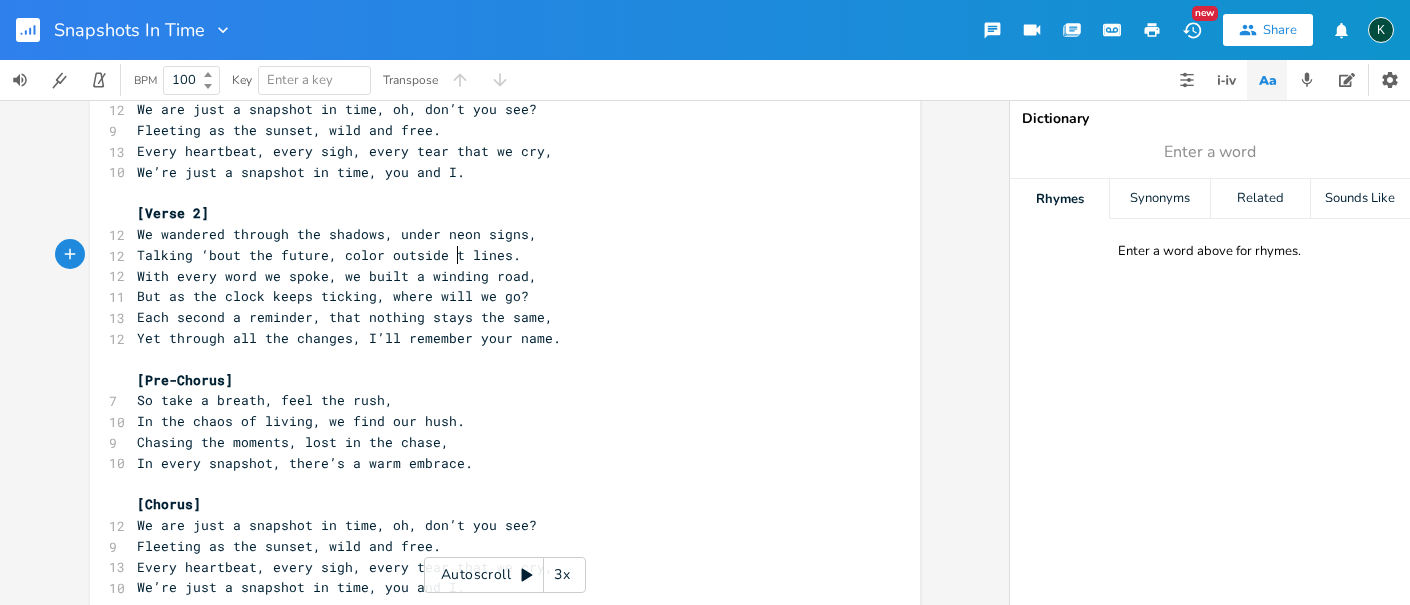 type on "color outside the" 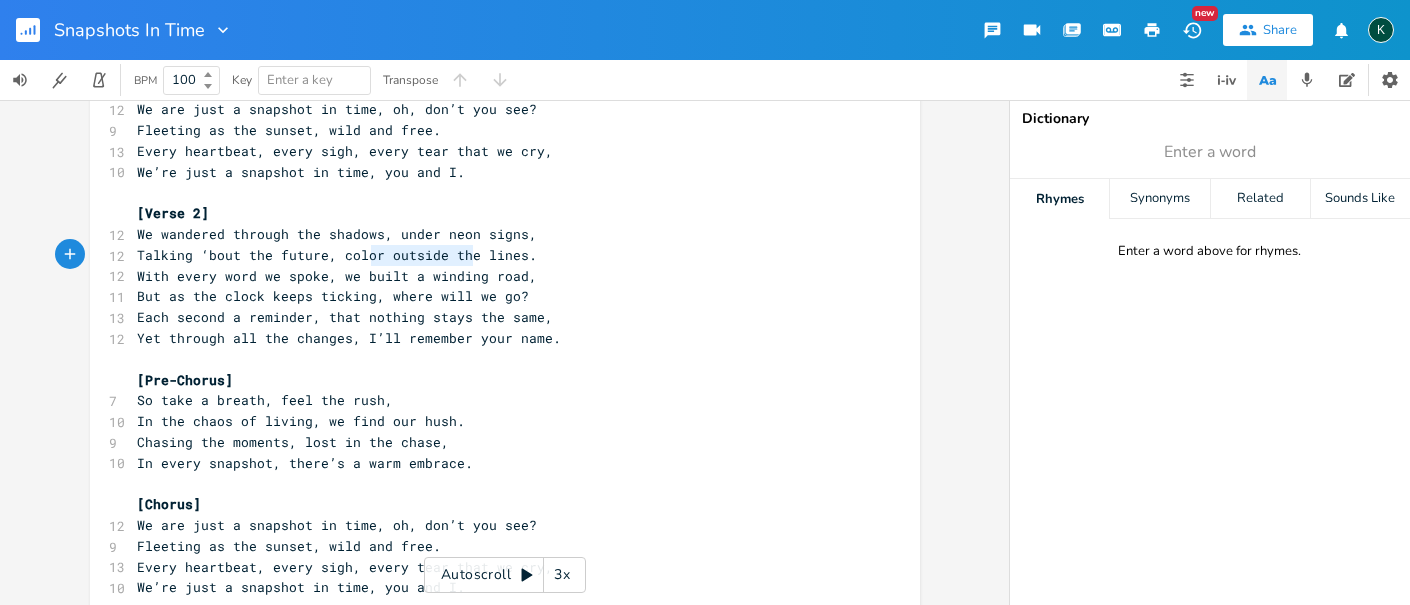 type on "olor outside the" 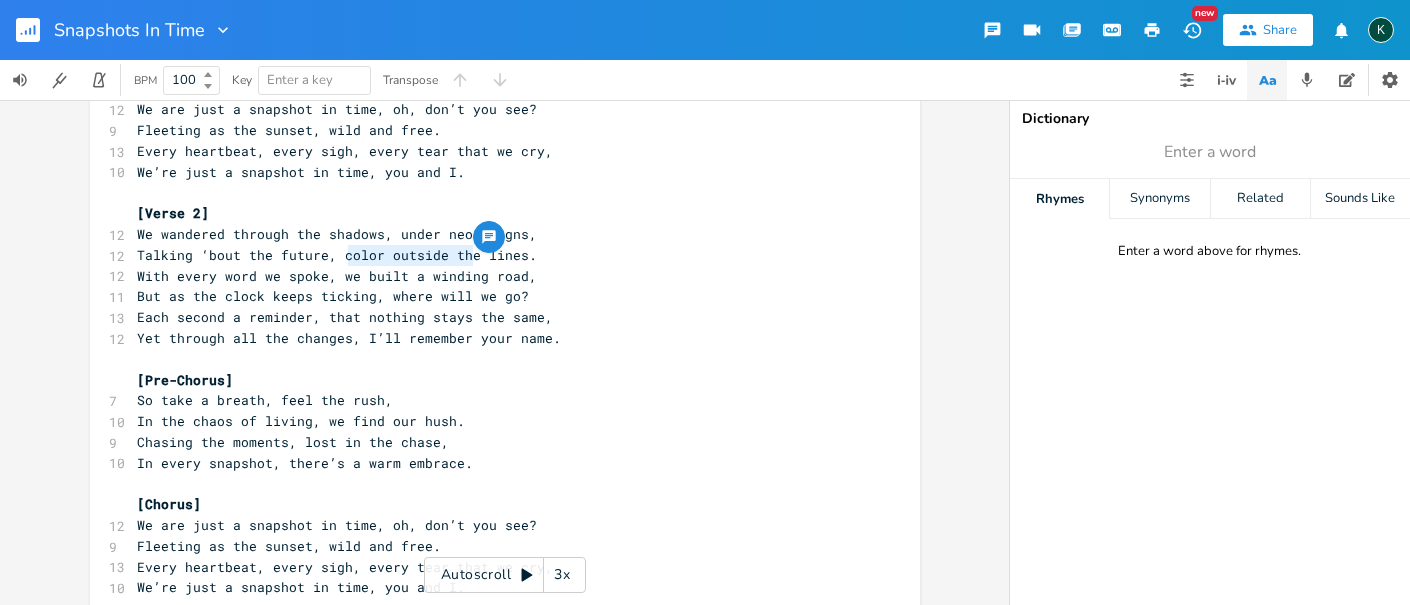drag, startPoint x: 465, startPoint y: 256, endPoint x: 340, endPoint y: 251, distance: 125.09996 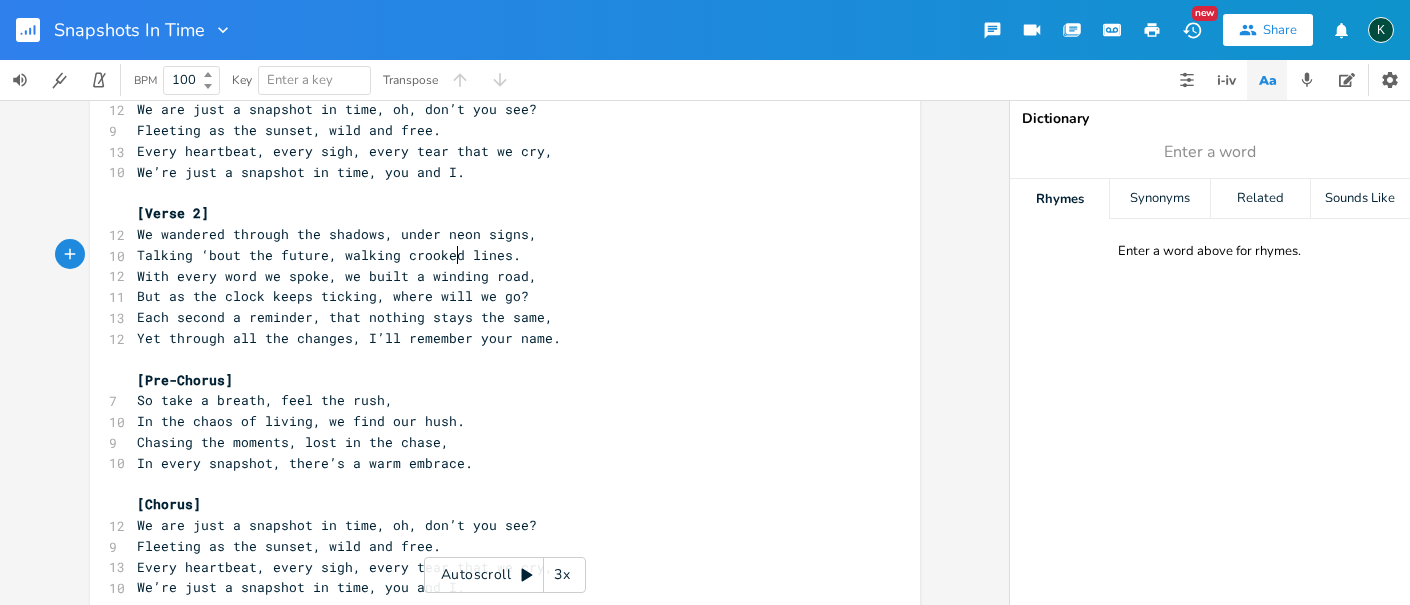 type on "walking crooked" 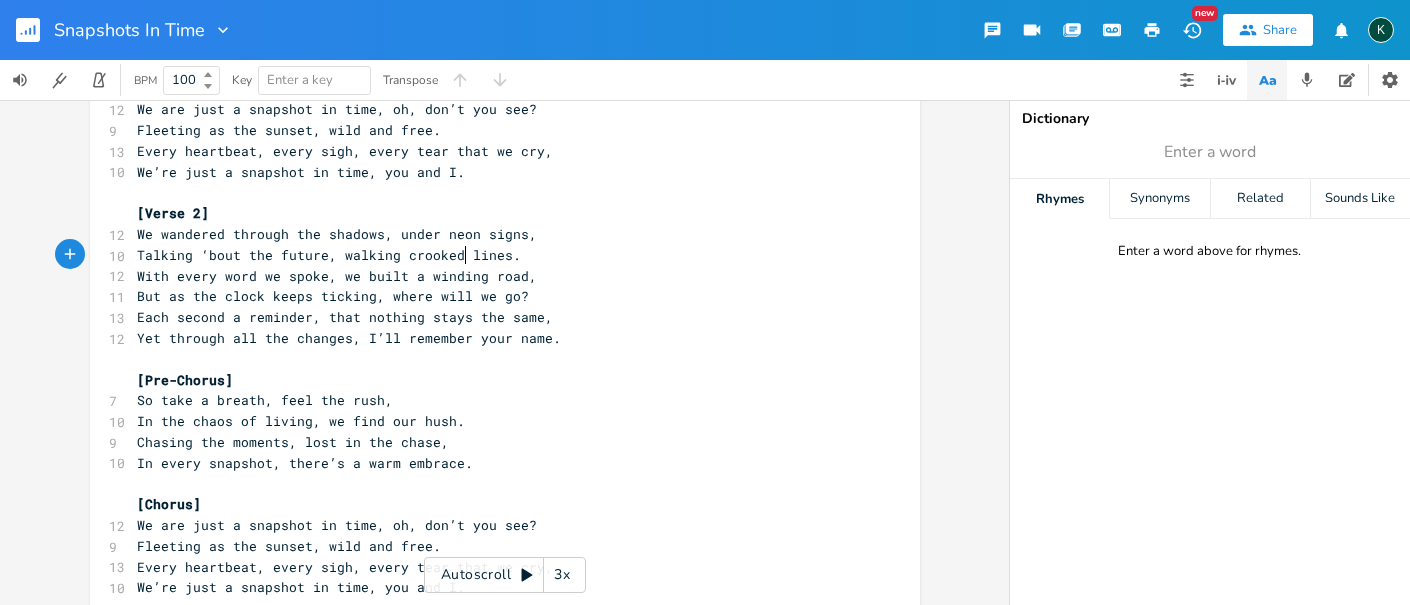 scroll, scrollTop: 0, scrollLeft: 99, axis: horizontal 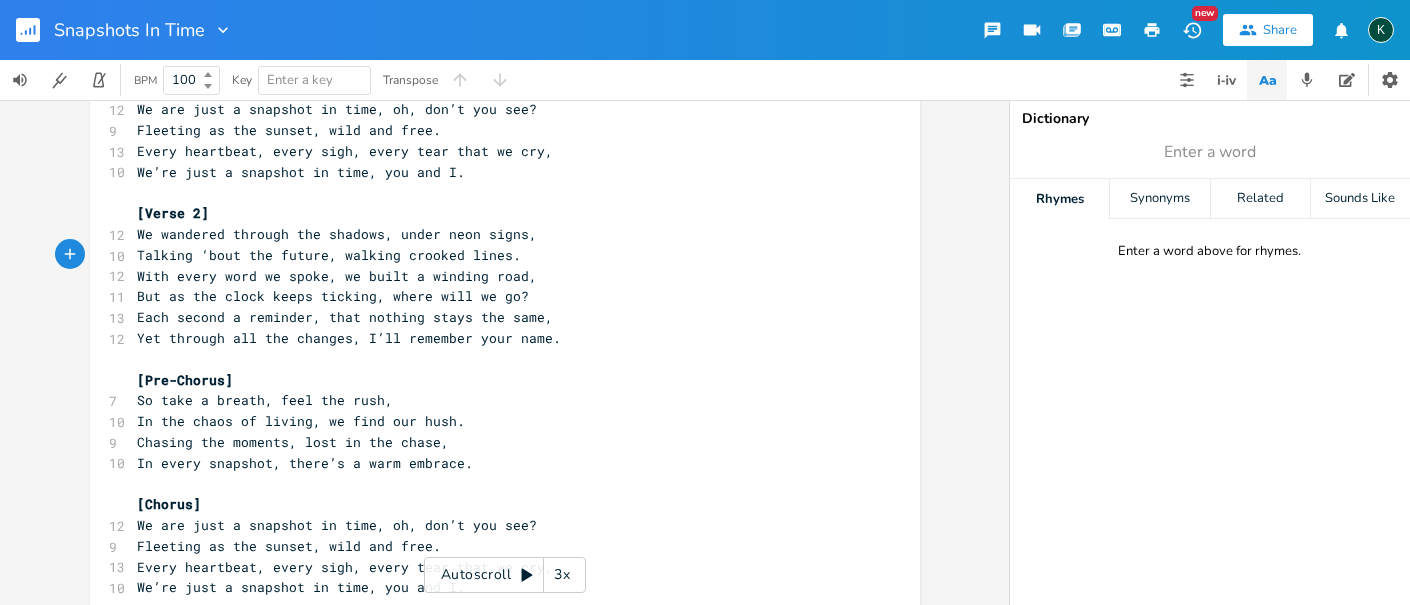 type 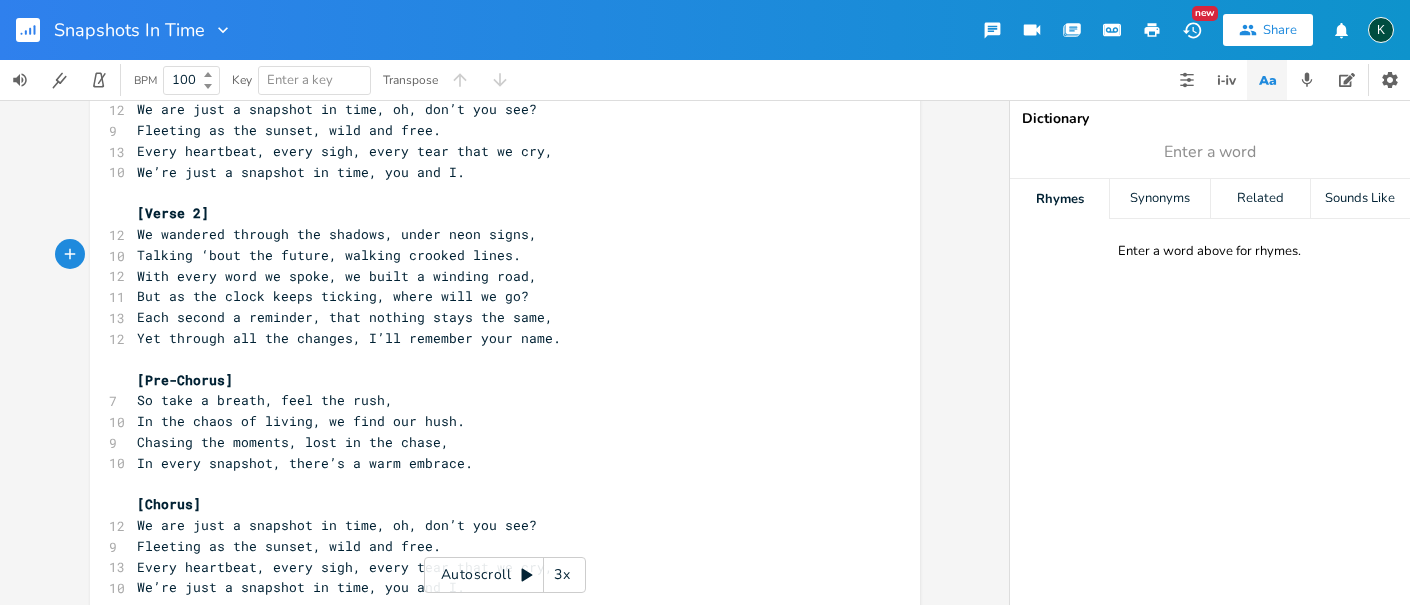 click 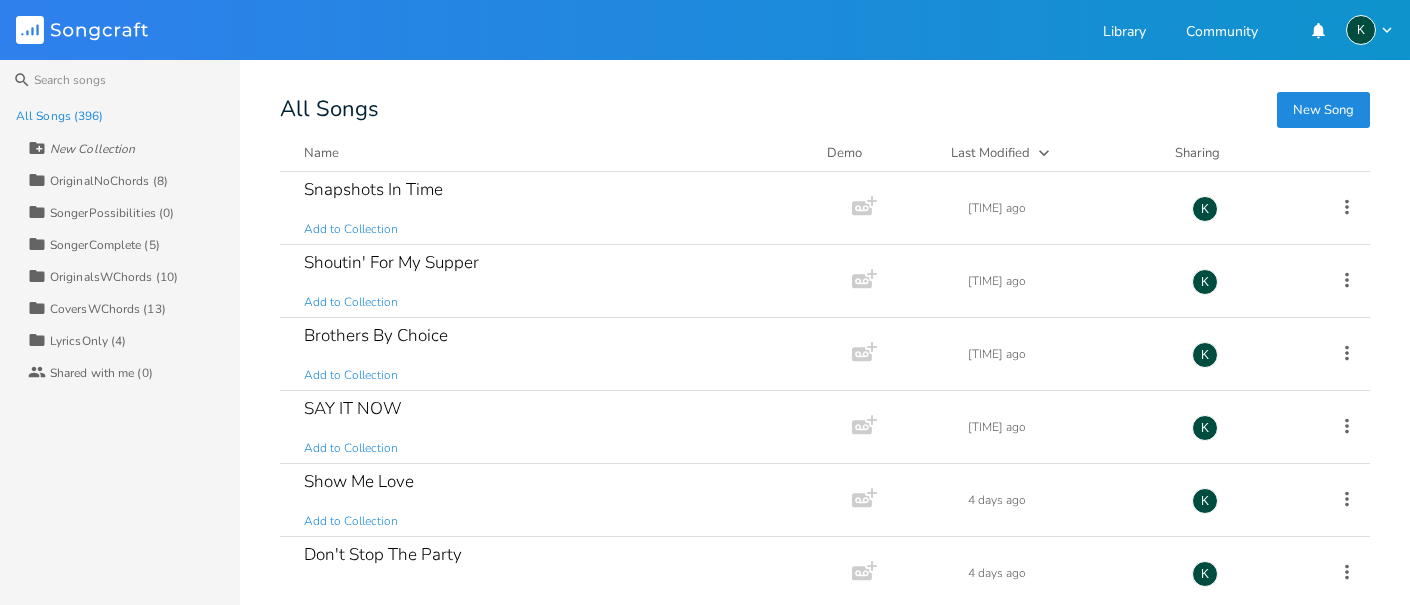 click on "New Song" at bounding box center [1323, 110] 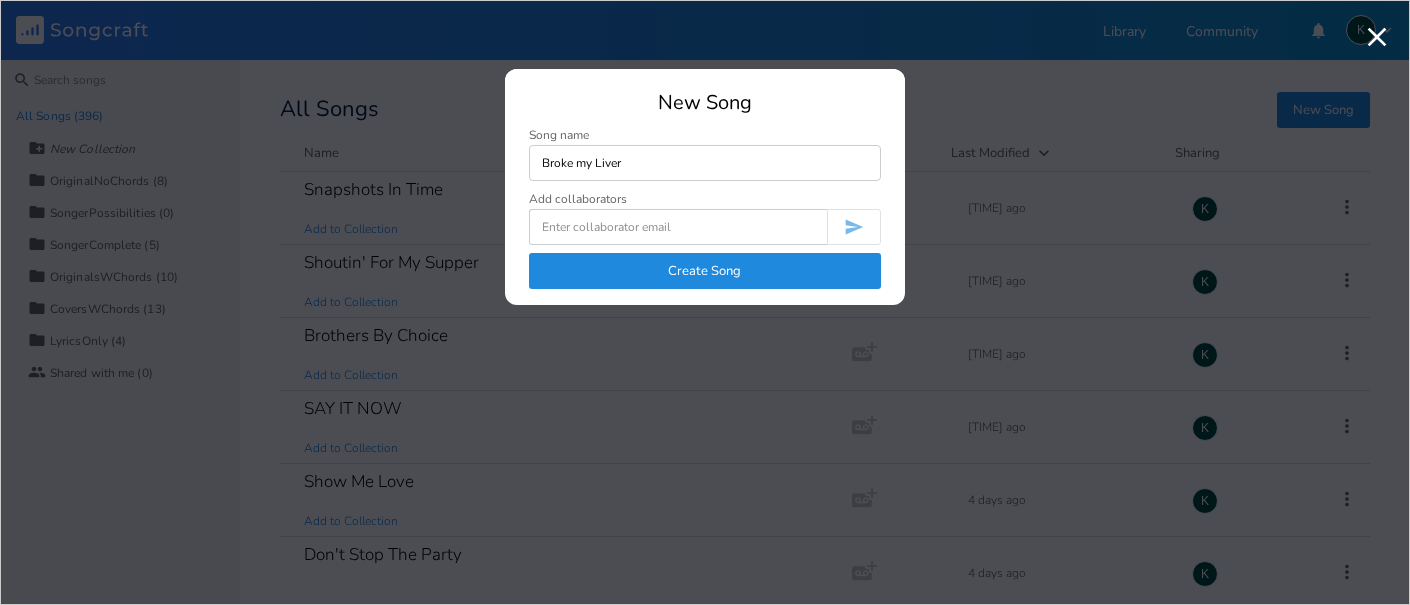 type on "Broke my Liver" 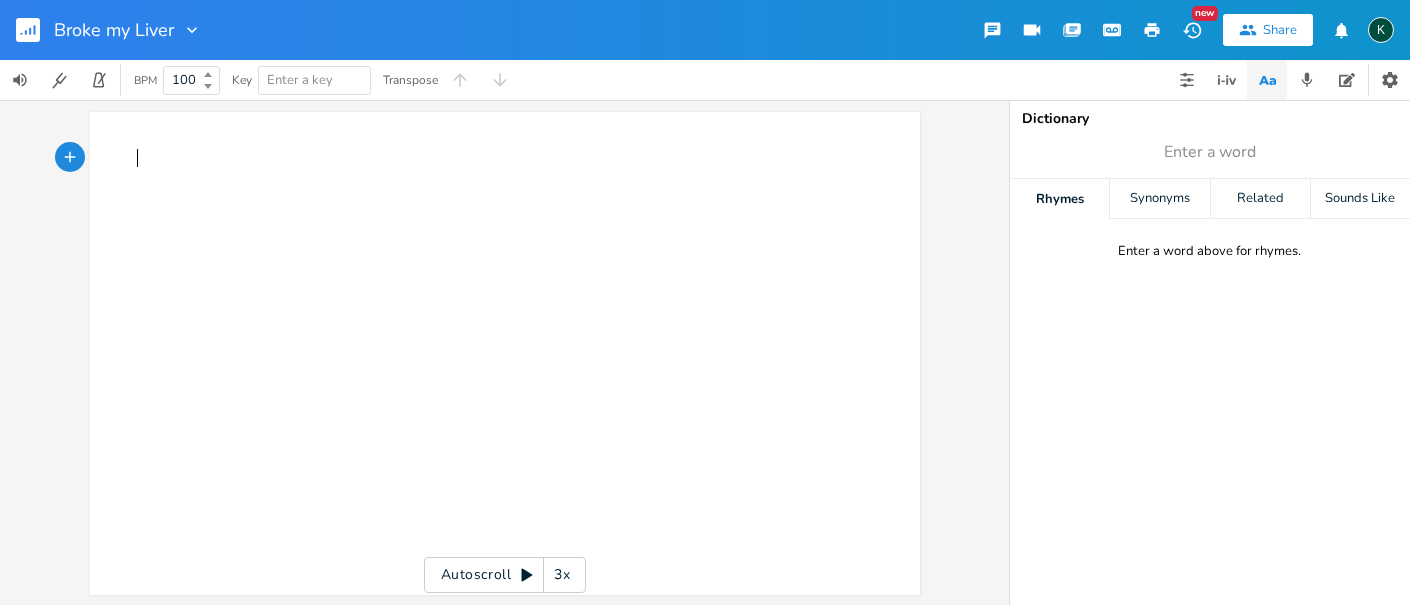 scroll, scrollTop: 0, scrollLeft: 0, axis: both 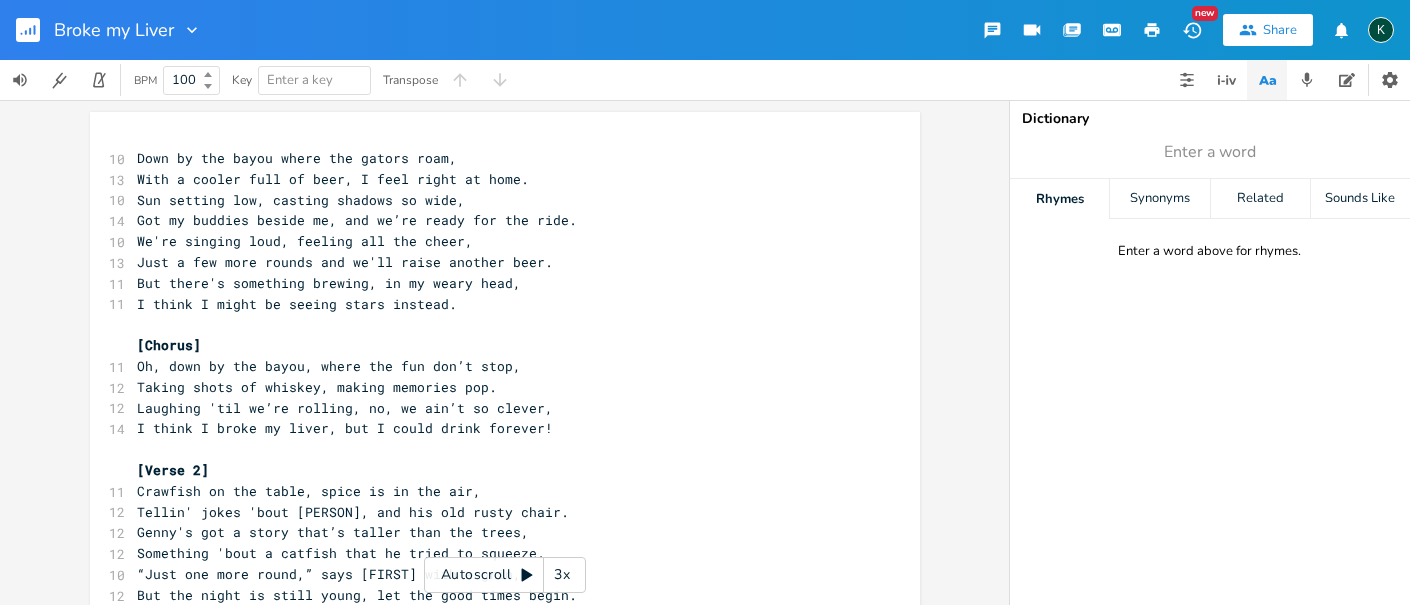 click on "Down by the bayou where the gators roam," at bounding box center [298, 158] 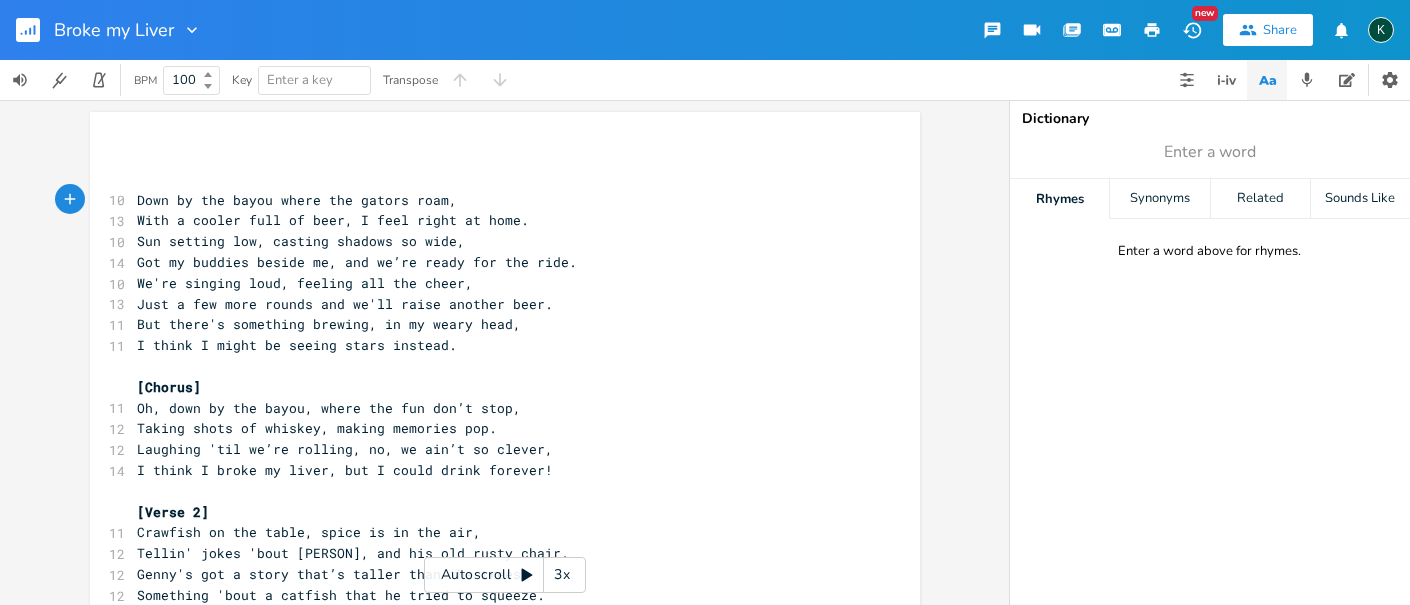 click on "xxxxxxxxxx  ​ ​ 10 Down by the bayou where the gators roam, 13 With a cooler full of beer, I feel right at home. 10 Sun setting low, casting shadows so wide, 14 Got my buddies beside me, and we’re ready for the ride. 10 We're singing loud, feeling all the cheer, 13 Just a few more rounds and we'll raise another beer. 11 But there's something brewing, in my weary head, 11 I think I might be seeing stars instead. ​ [Chorus] 11 Oh, down by the bayou, where the fun don’t stop, 12 Taking shots of whiskey, making memories pop. 12 Laughing 'til we’re rolling, no, we ain’t so clever, 14 I think I broke my liver, but I could drink forever! ​ [Verse 2] 11 Crawfish on the table, spice is in the air, 12 Tellin' jokes 'bout Gary, and his old rusty chair. 12 Genny's got a story that’s taller than the trees, 12 Something 'bout a catfish that he tried to squeeze. 10 “Just one more round,” says Bobby with a grin, 12 But the night is still young, let the good times begin. 12 13 ​ [Chorus] 11 12 12 14" at bounding box center (505, 705) 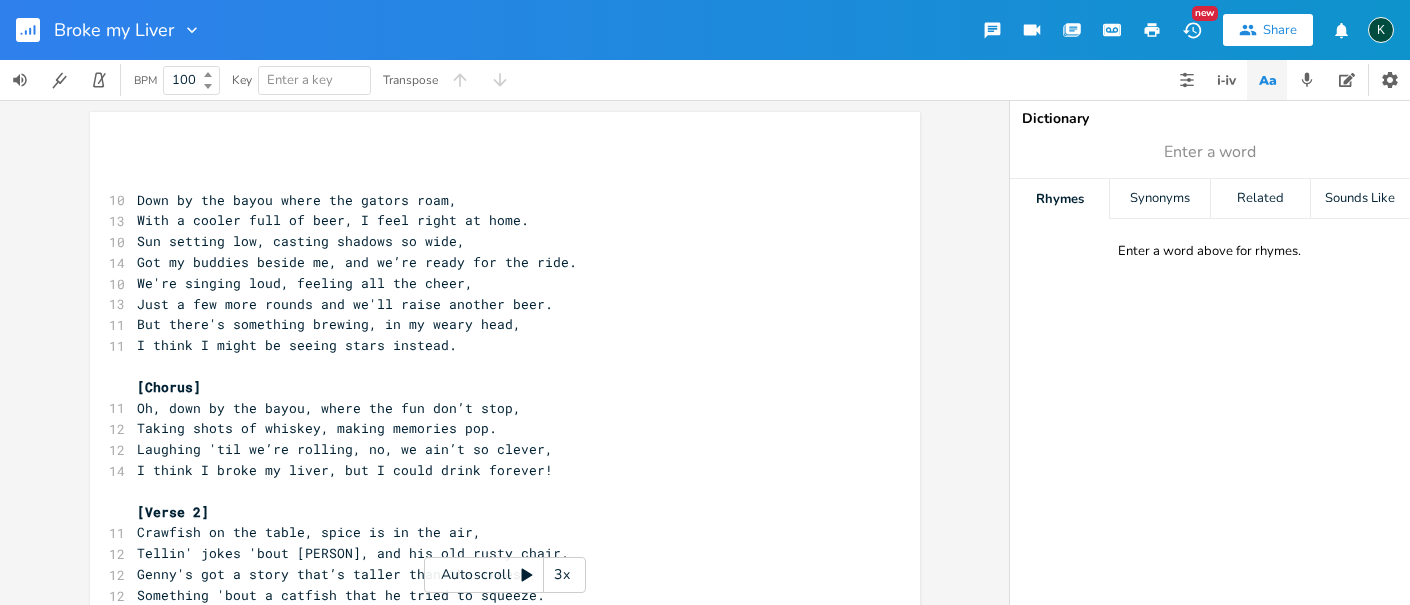 click on "​" at bounding box center (495, 158) 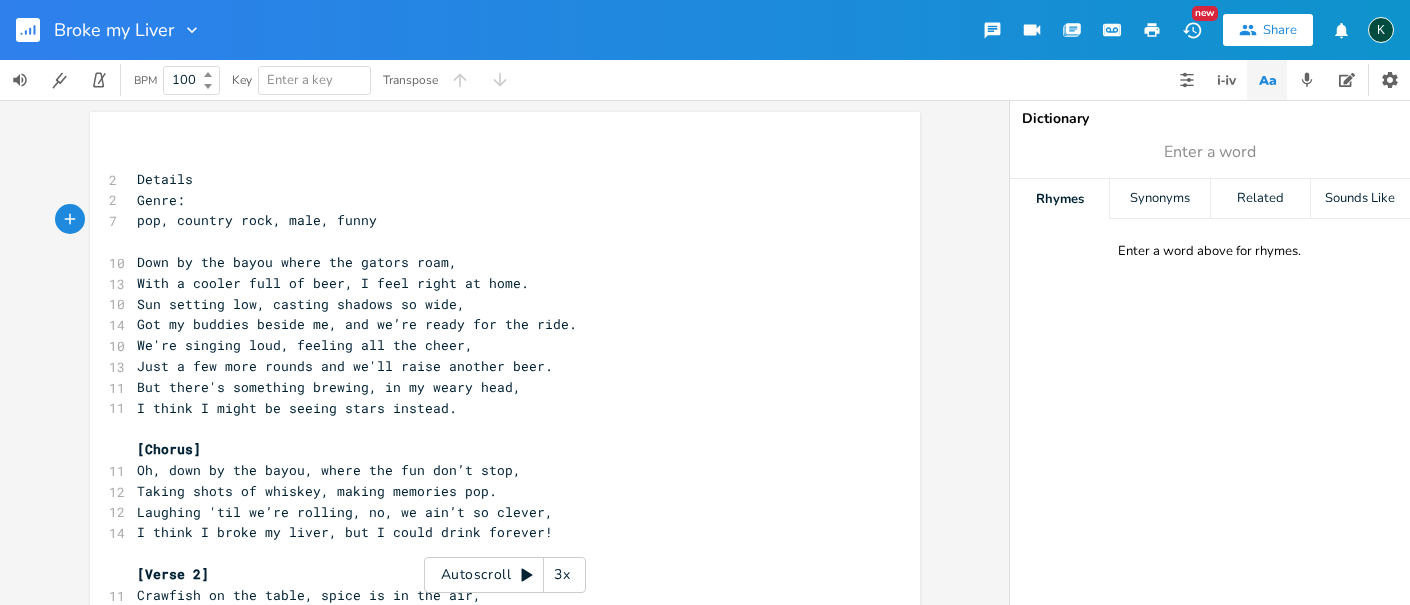click 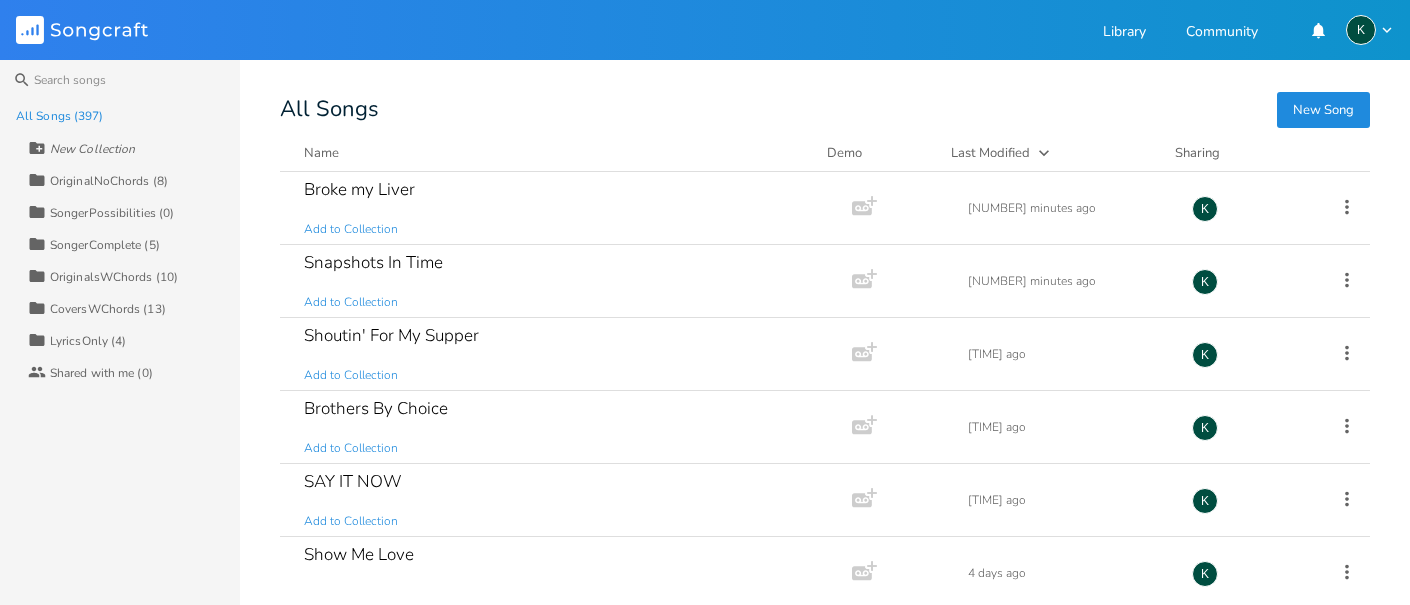 click on "New Song" at bounding box center (1323, 110) 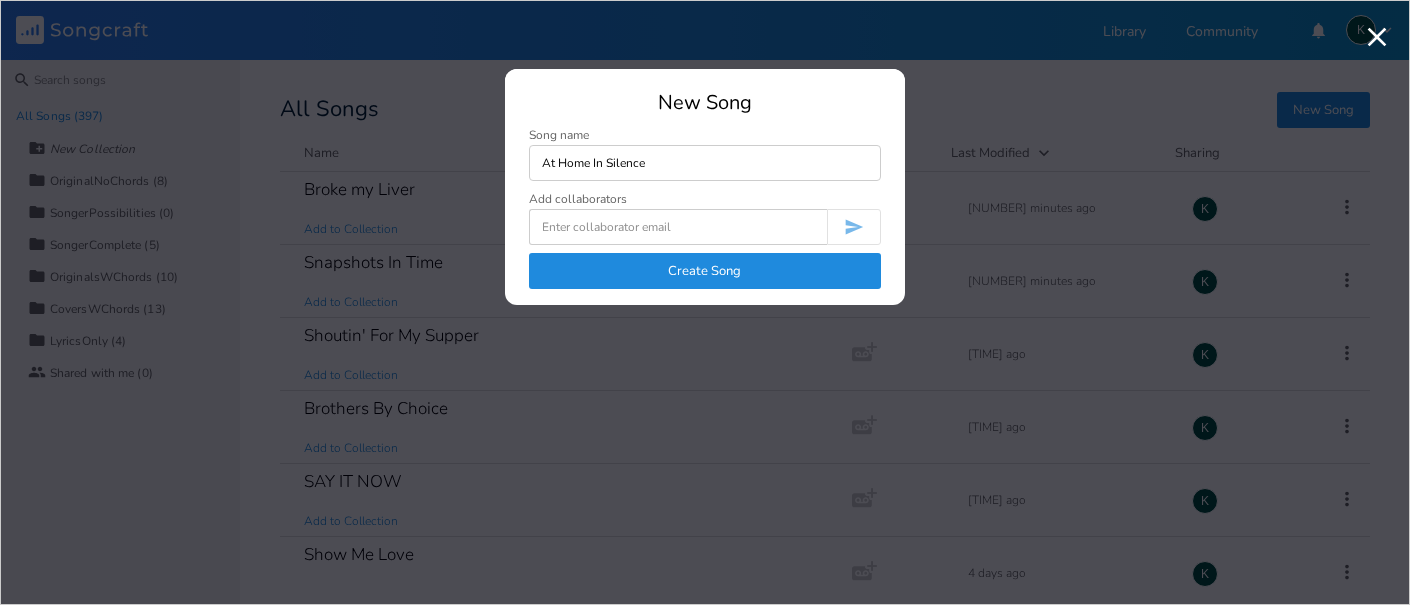 type on "At Home In Silence" 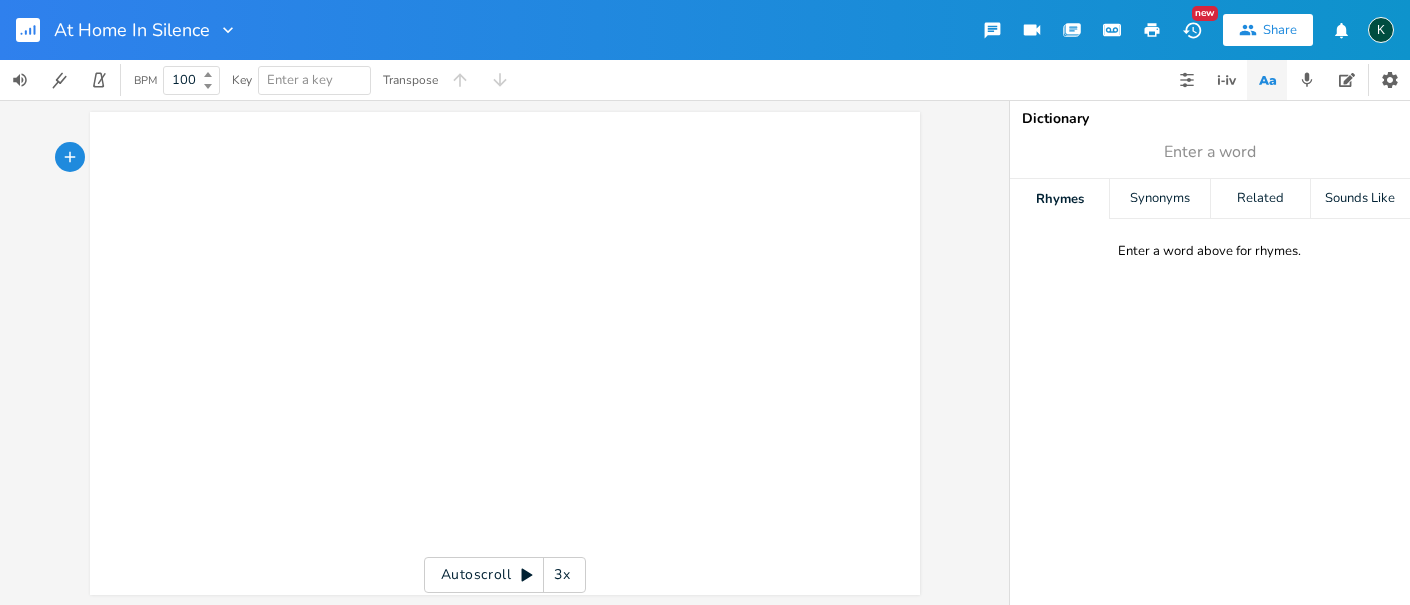 scroll, scrollTop: 0, scrollLeft: 0, axis: both 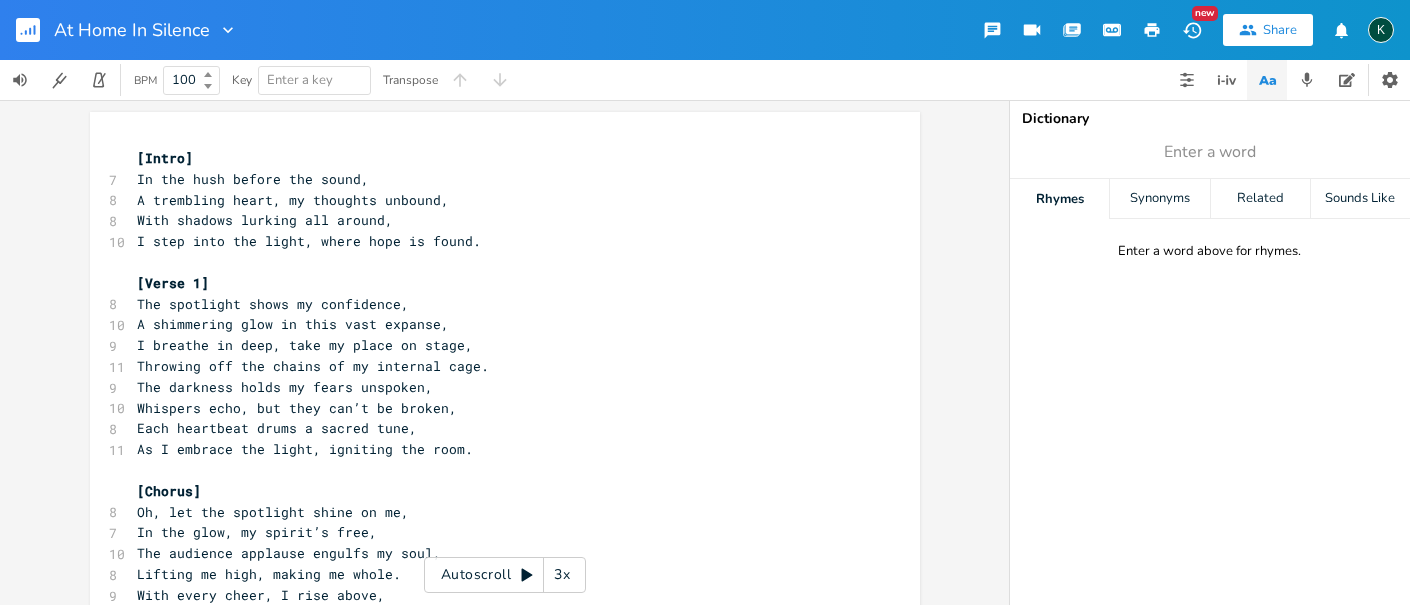 click on "[Intro]" at bounding box center (495, 158) 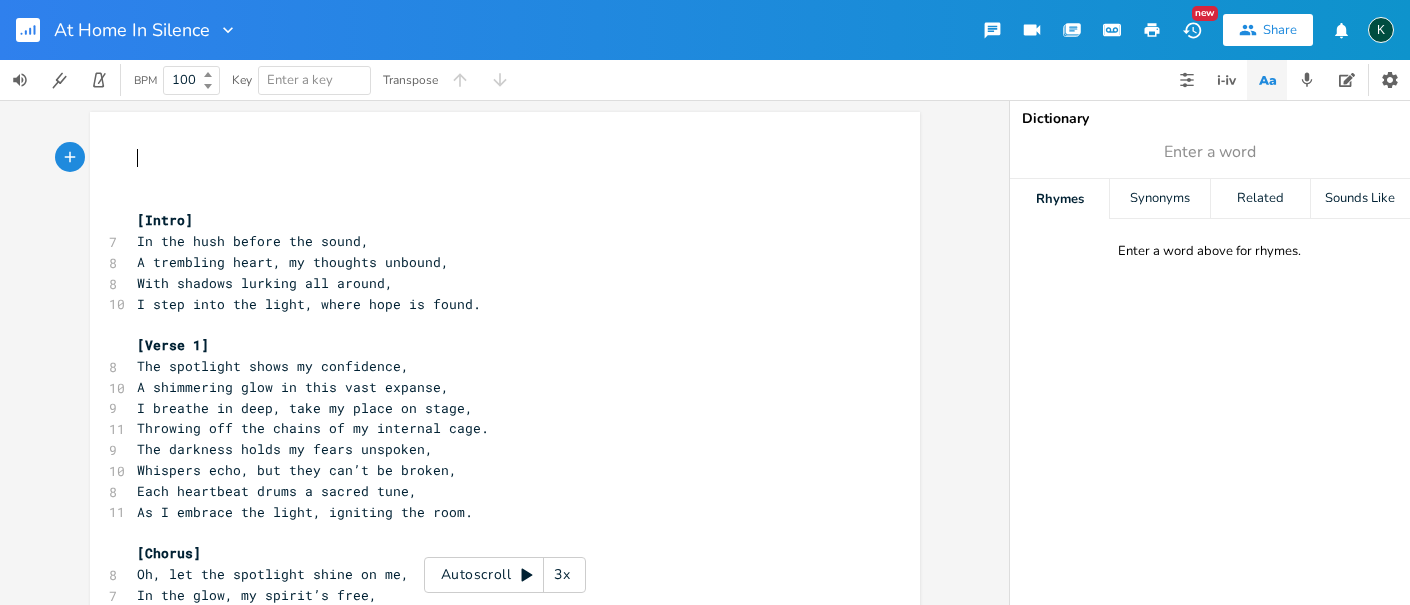 click on "​" at bounding box center [495, 158] 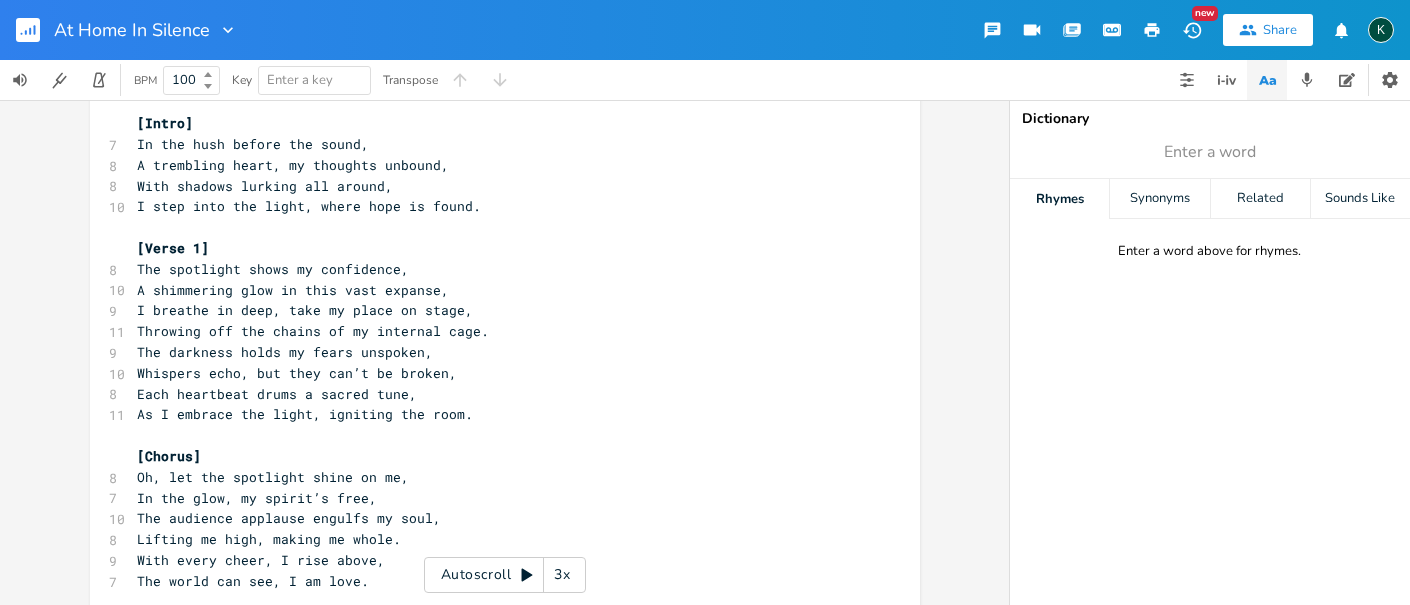 scroll, scrollTop: 333, scrollLeft: 0, axis: vertical 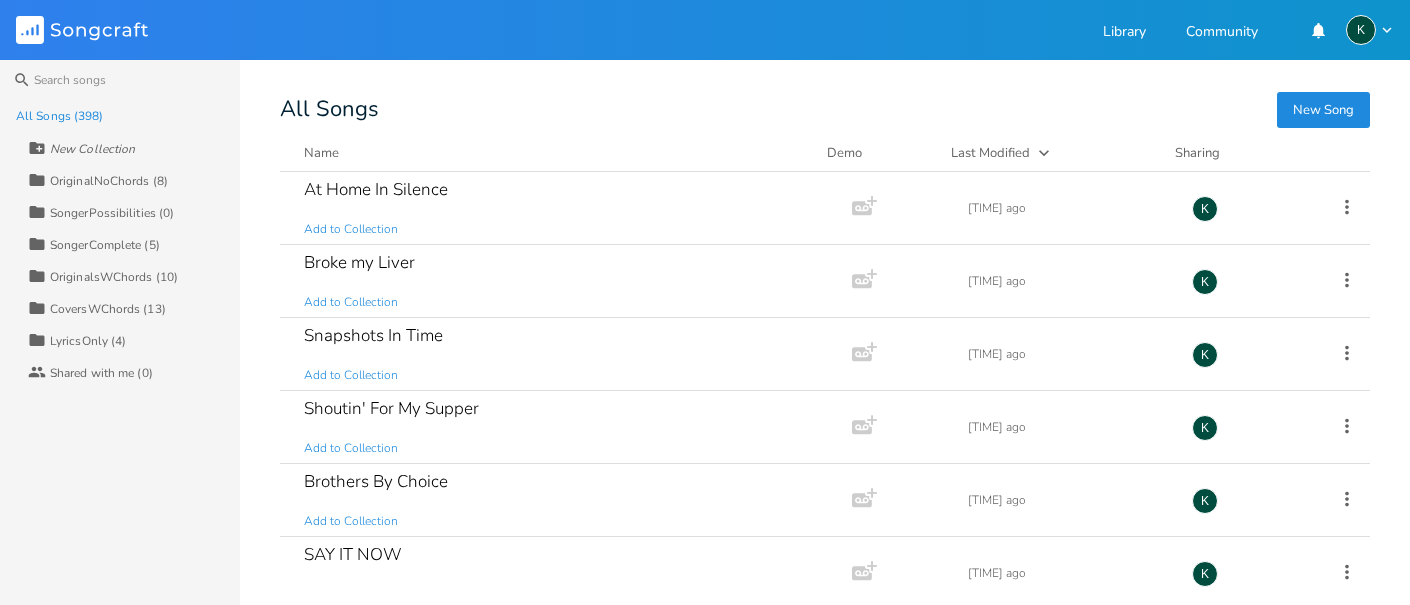click on "Last Modified" at bounding box center [990, 153] 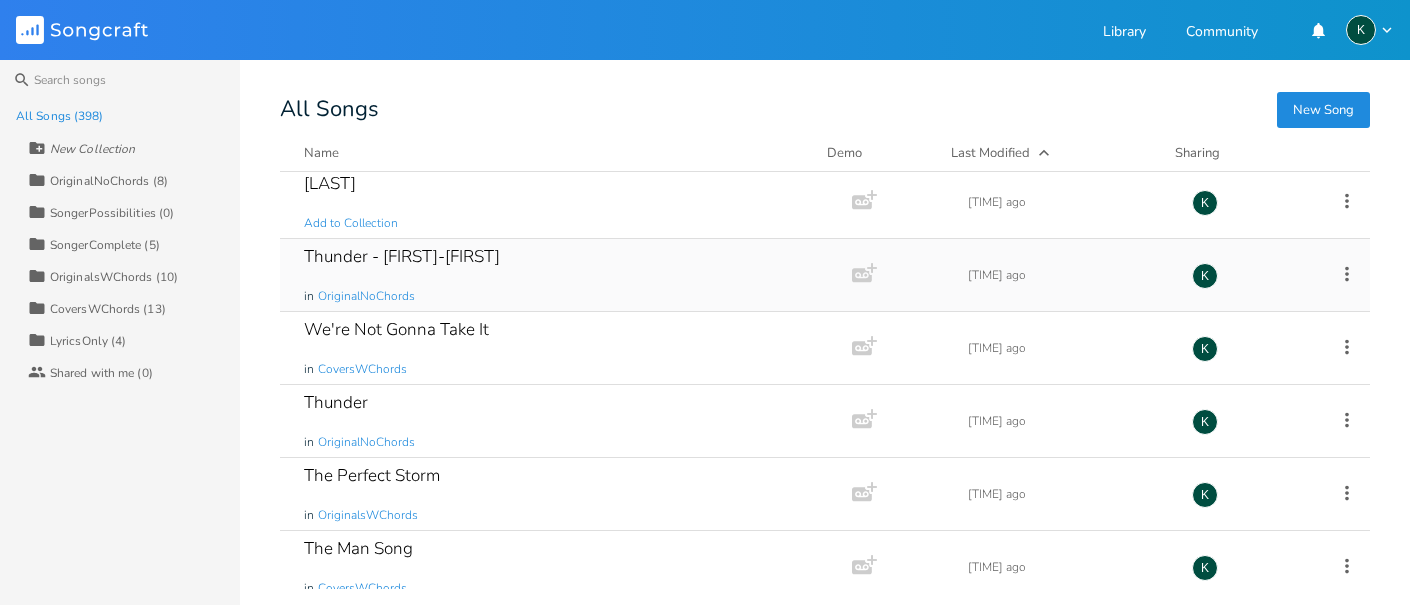 scroll, scrollTop: 0, scrollLeft: 0, axis: both 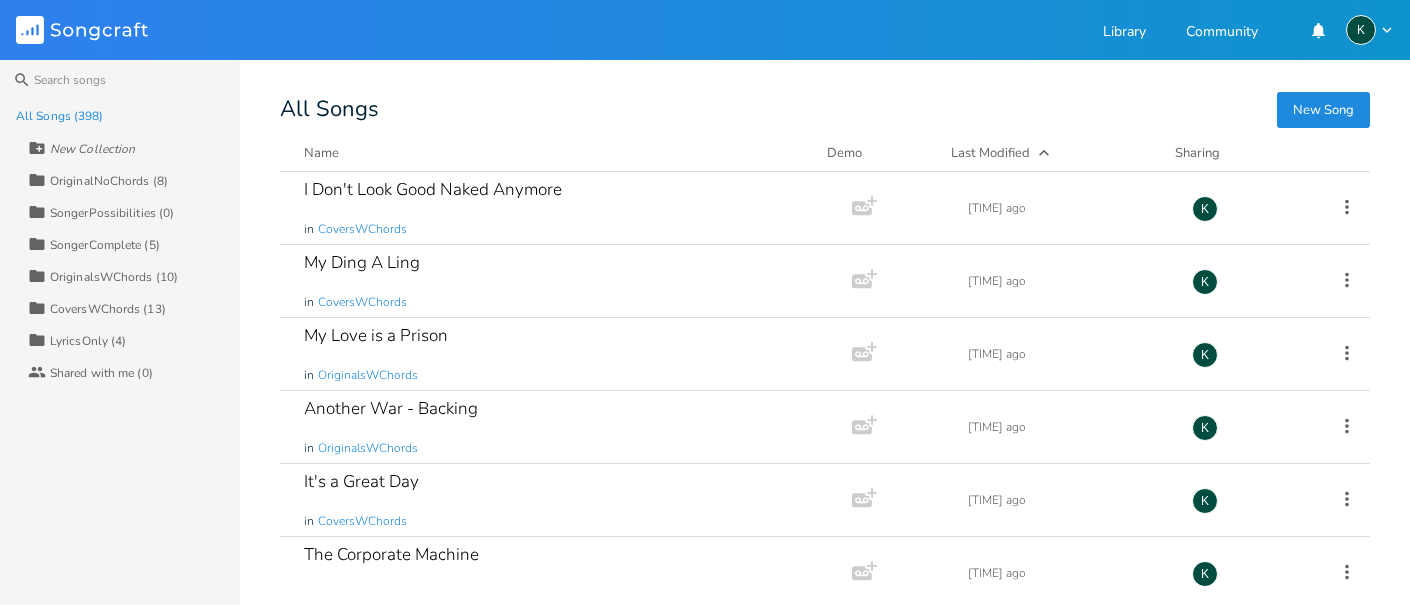 click on "Last Modified" at bounding box center [990, 153] 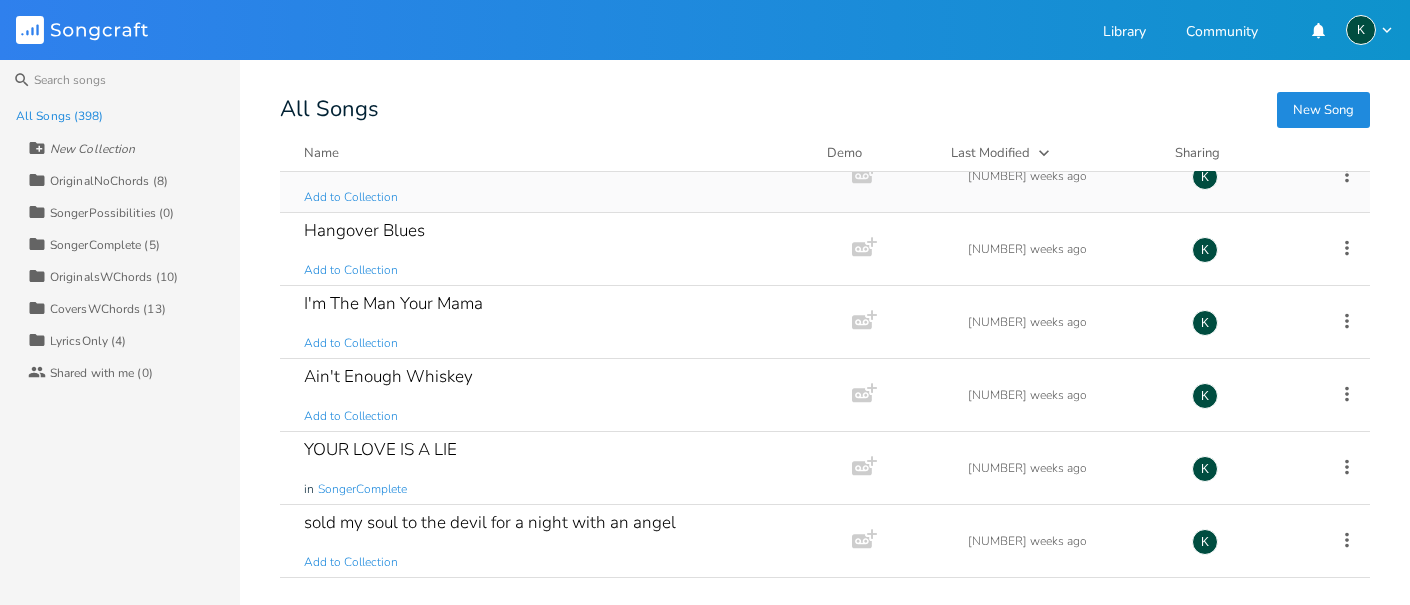 scroll, scrollTop: 1555, scrollLeft: 0, axis: vertical 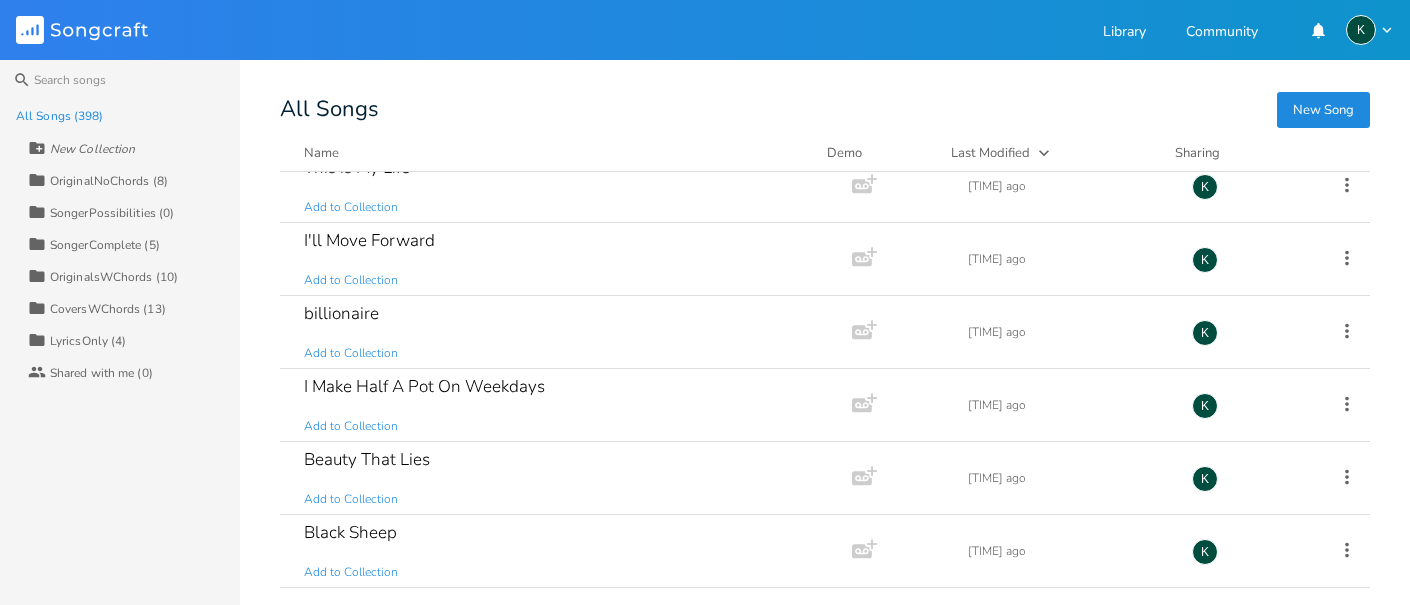 type 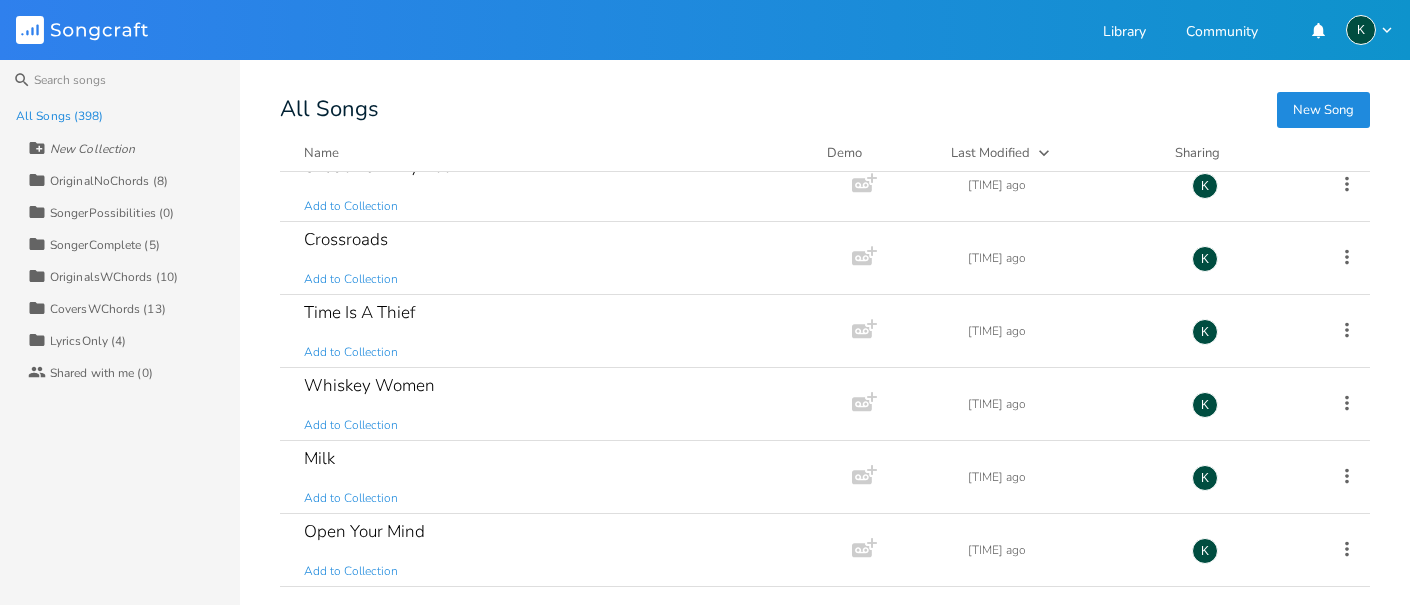 scroll, scrollTop: 3445, scrollLeft: 0, axis: vertical 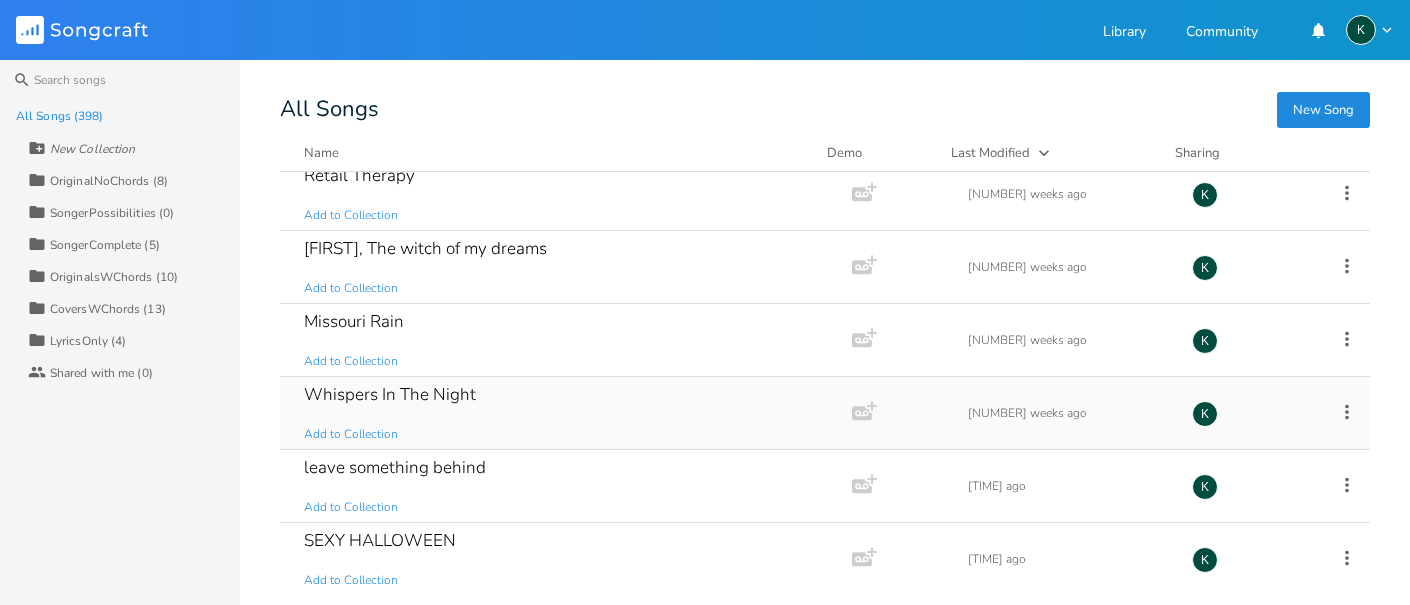 click on "Whispers In The Night" at bounding box center (390, 394) 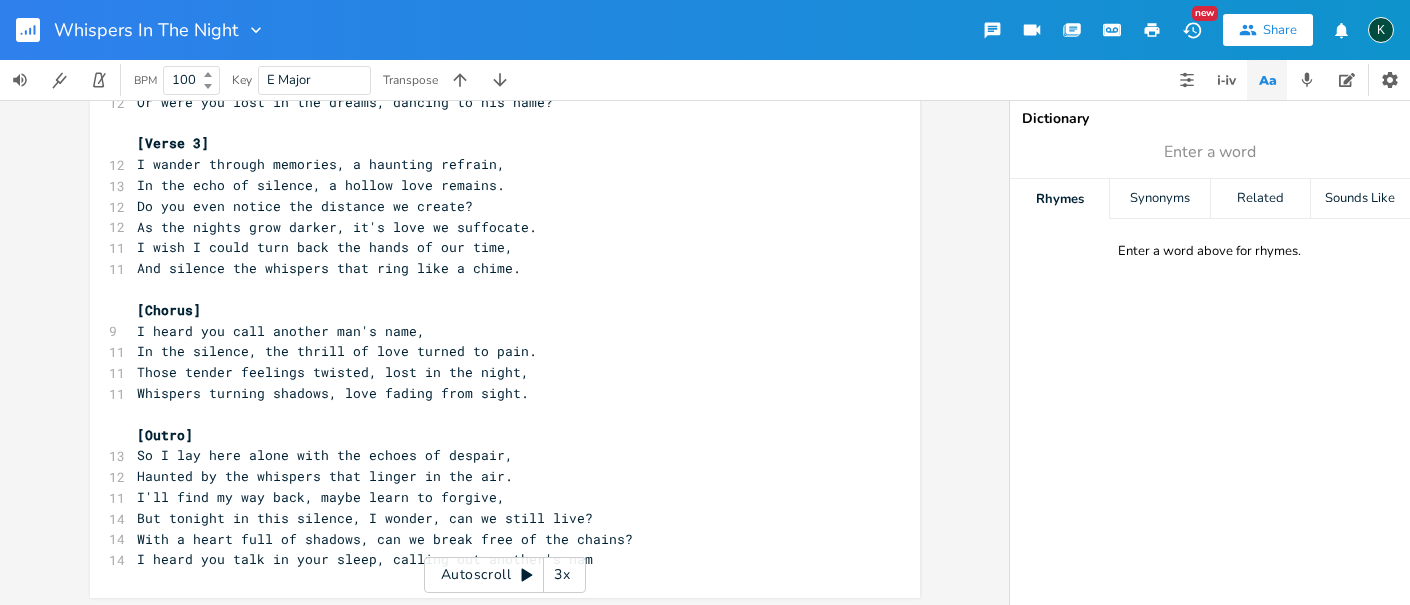 scroll, scrollTop: 970, scrollLeft: 0, axis: vertical 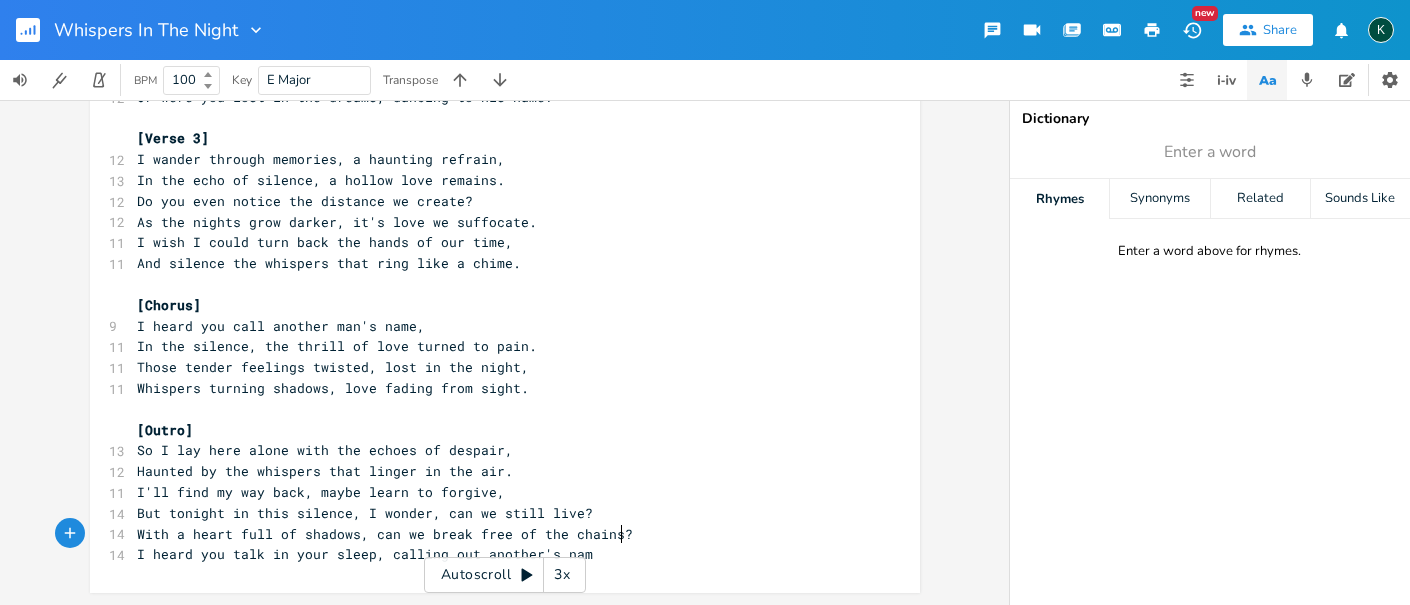 click on "With a heart full of shadows, can we break free of the chains?" at bounding box center (495, 534) 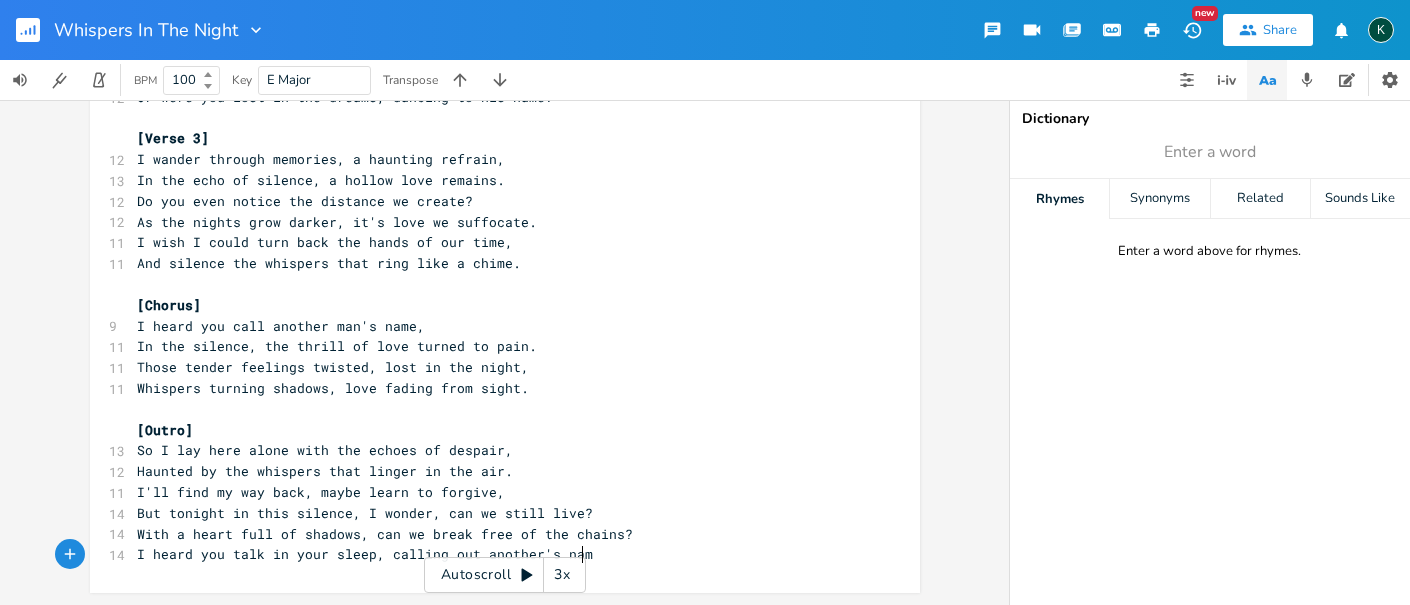 click on "I heard you talk in your sleep, calling out another's nam" at bounding box center [495, 554] 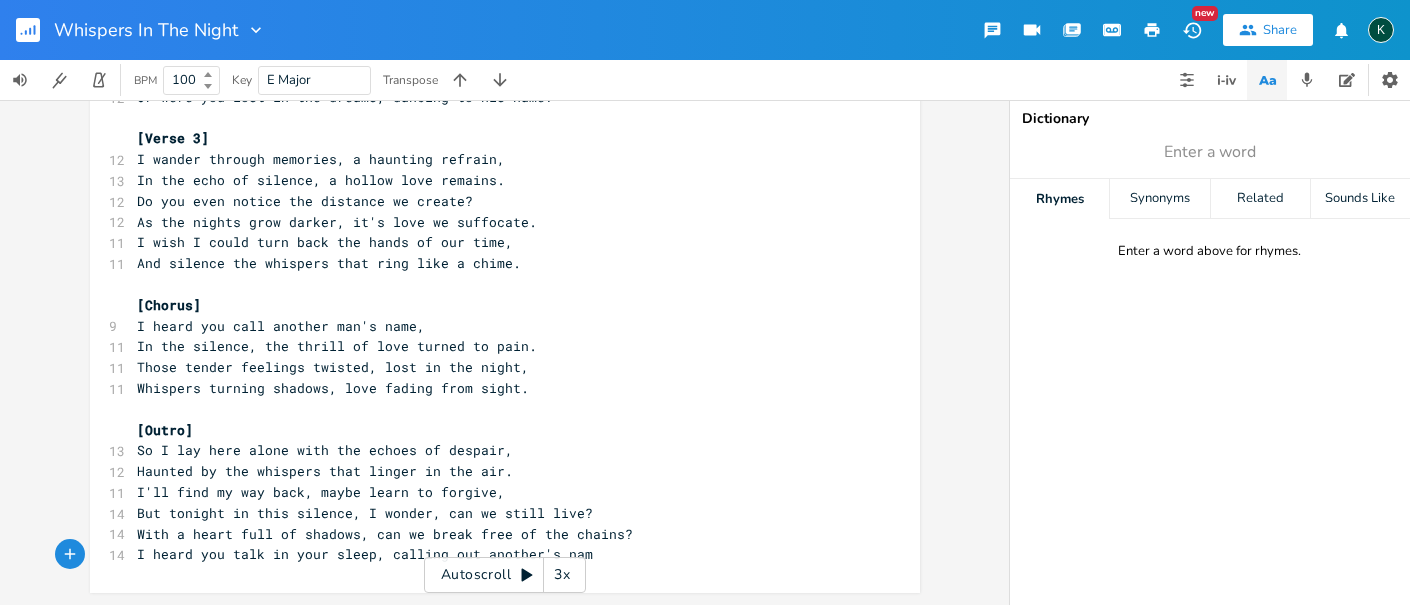 scroll, scrollTop: 0, scrollLeft: 5, axis: horizontal 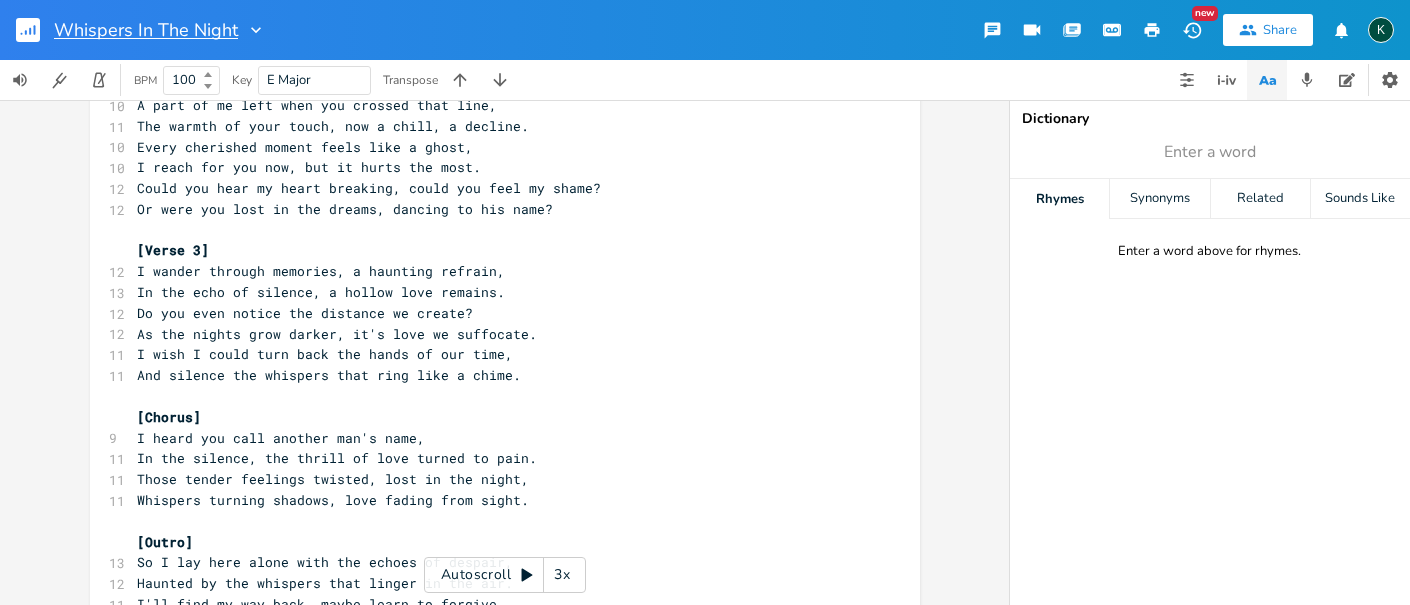 type on "e" 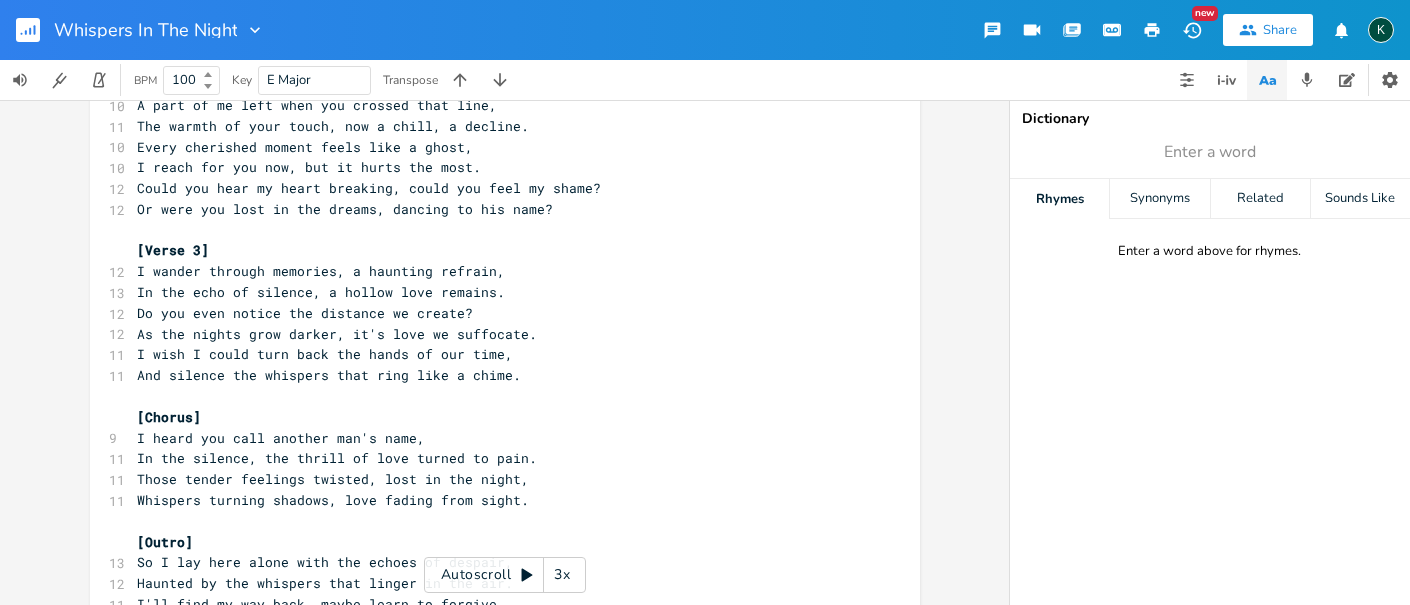 click 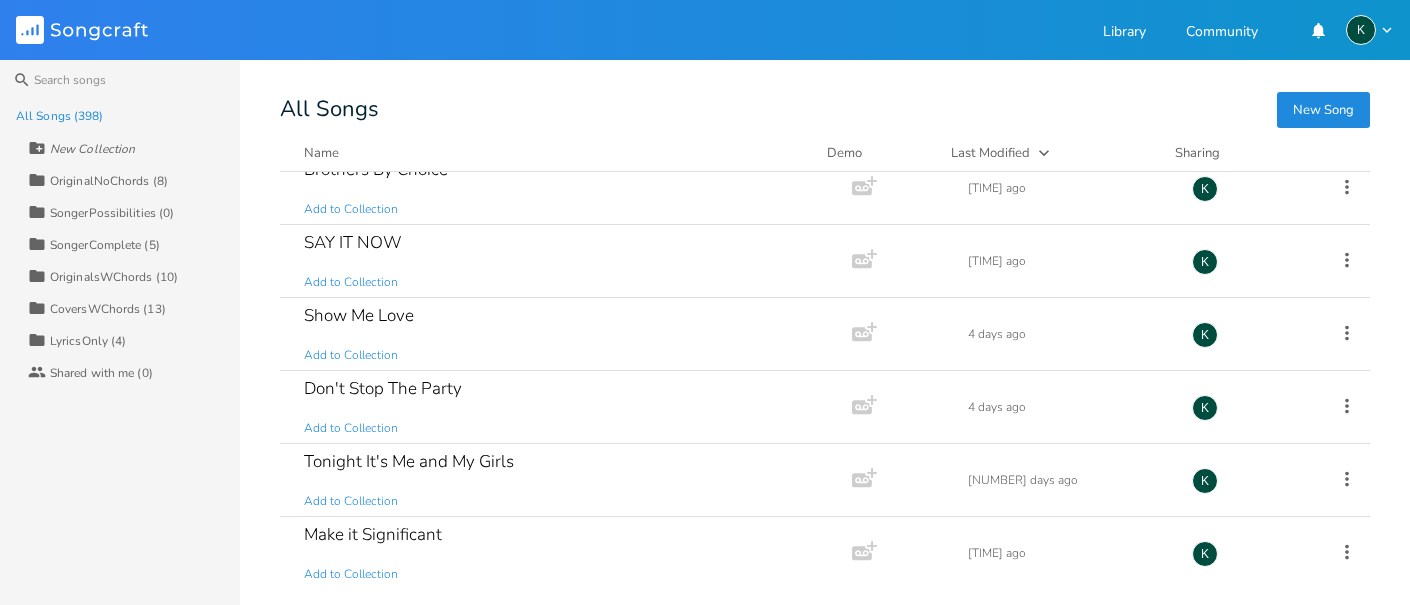 scroll, scrollTop: 555, scrollLeft: 0, axis: vertical 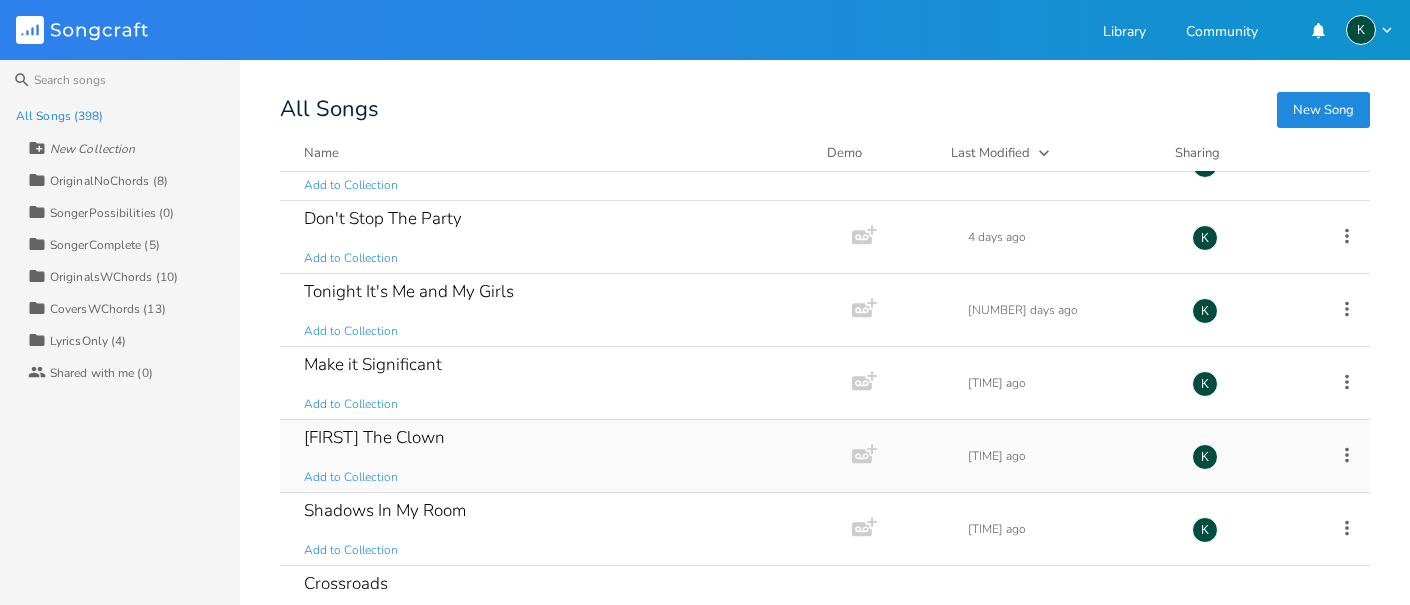 click on "[FIRST] The Clown" at bounding box center (374, 437) 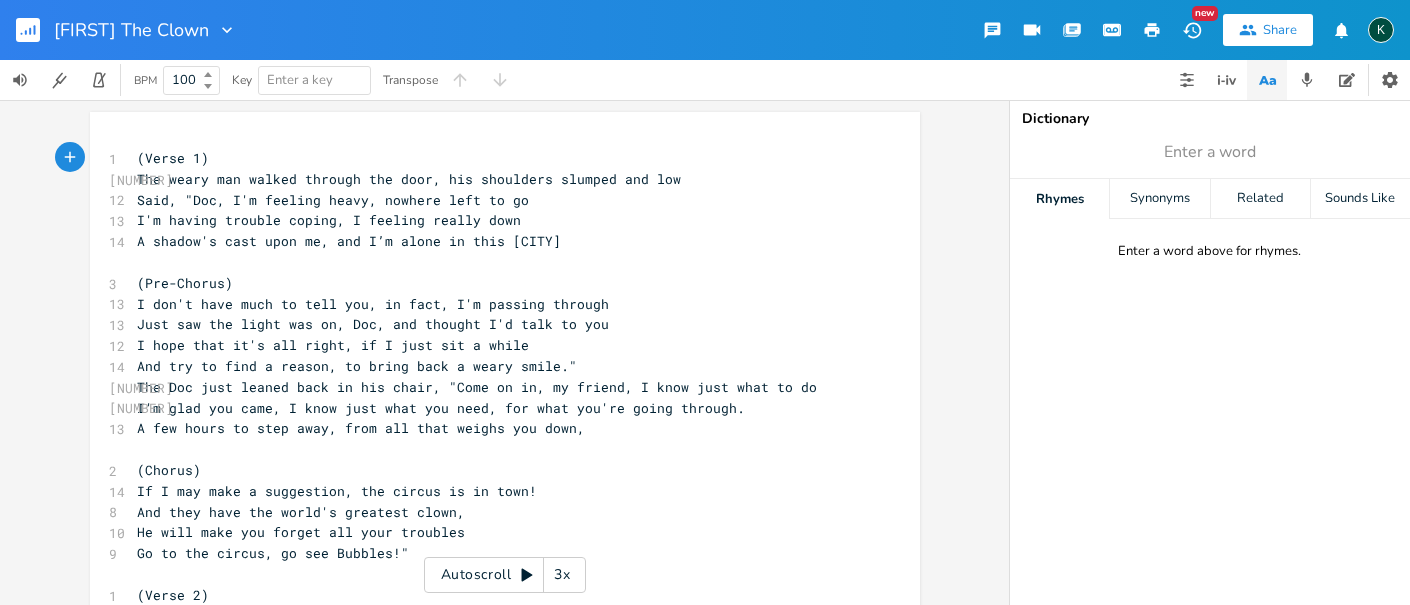 scroll, scrollTop: 325, scrollLeft: 0, axis: vertical 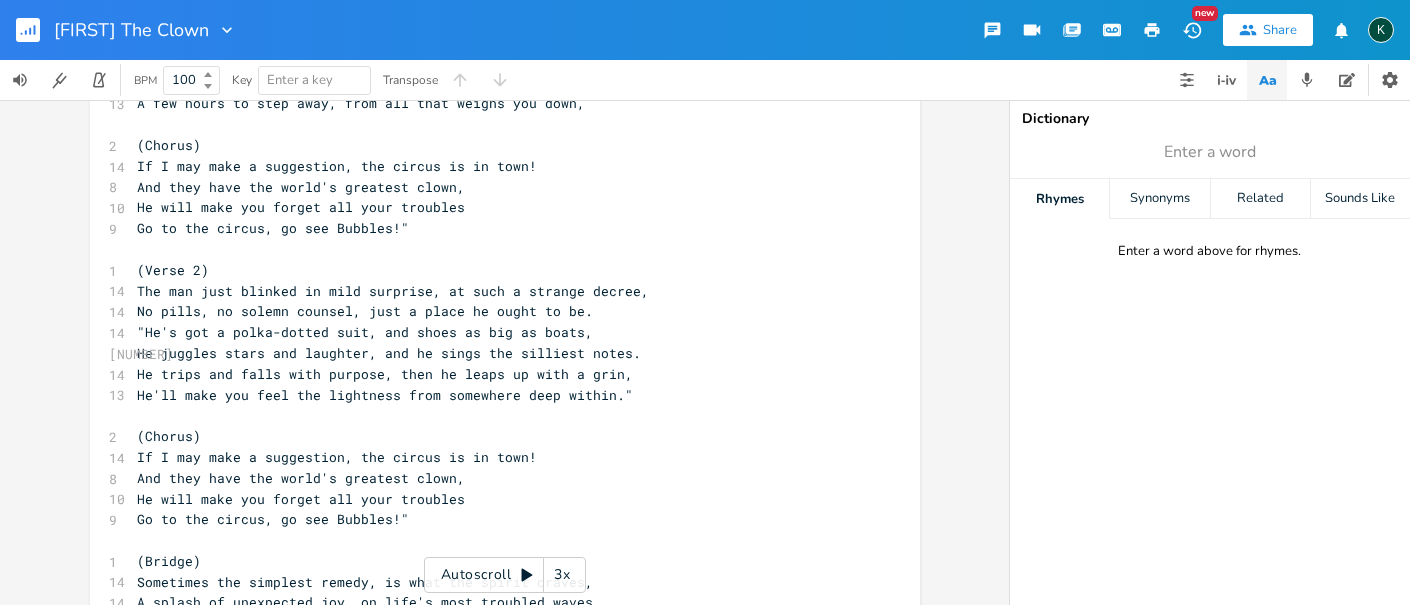 click on "He'll make you feel the lightness from somewhere deep within."" at bounding box center [386, 395] 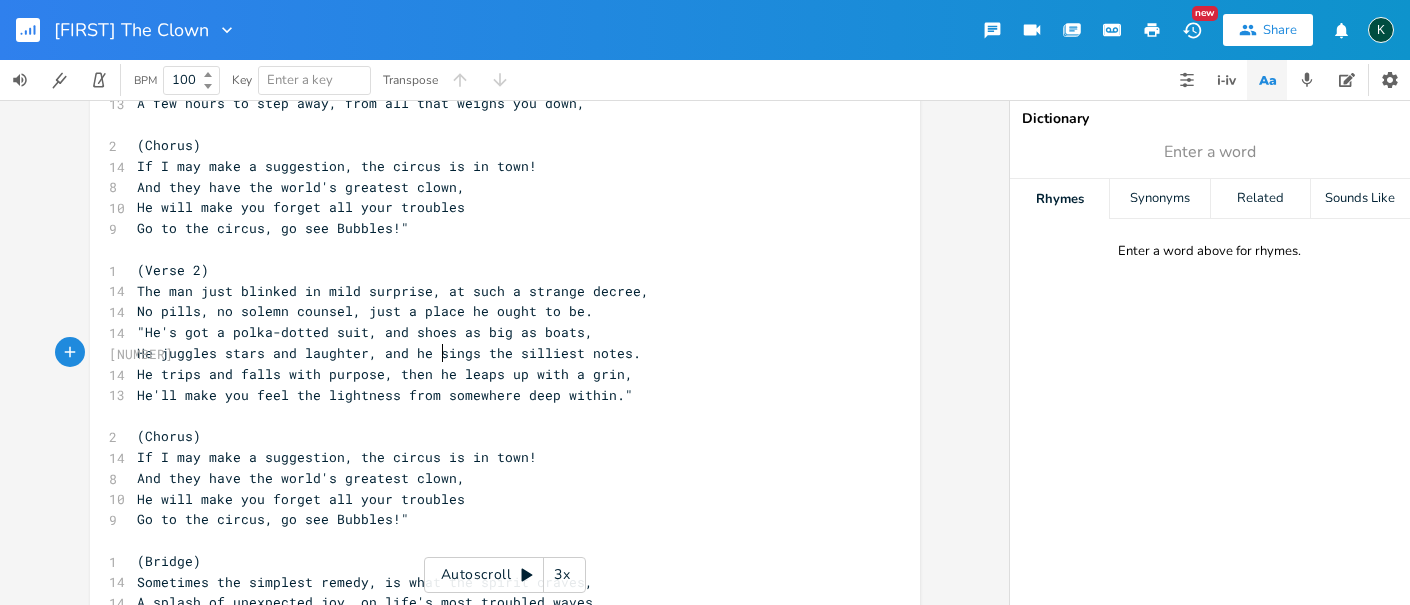 click on "He juggles stars and laughter, and he sings the silliest notes." at bounding box center (390, 353) 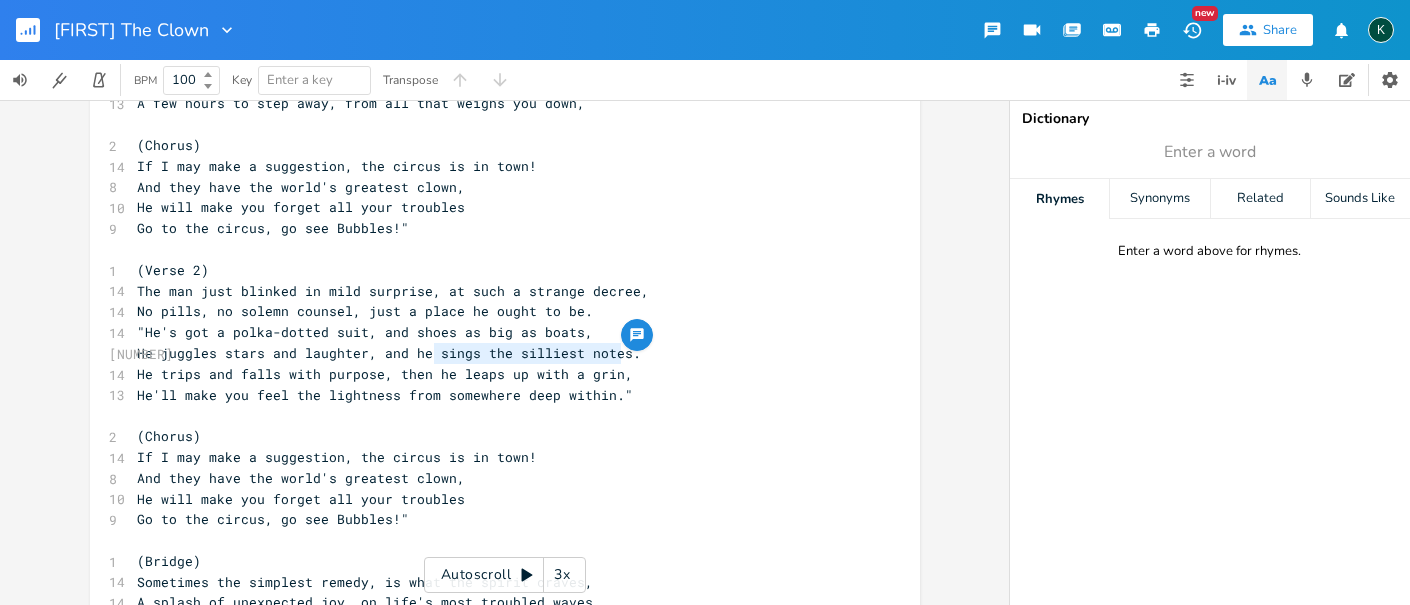 drag, startPoint x: 429, startPoint y: 357, endPoint x: 619, endPoint y: 348, distance: 190.21304 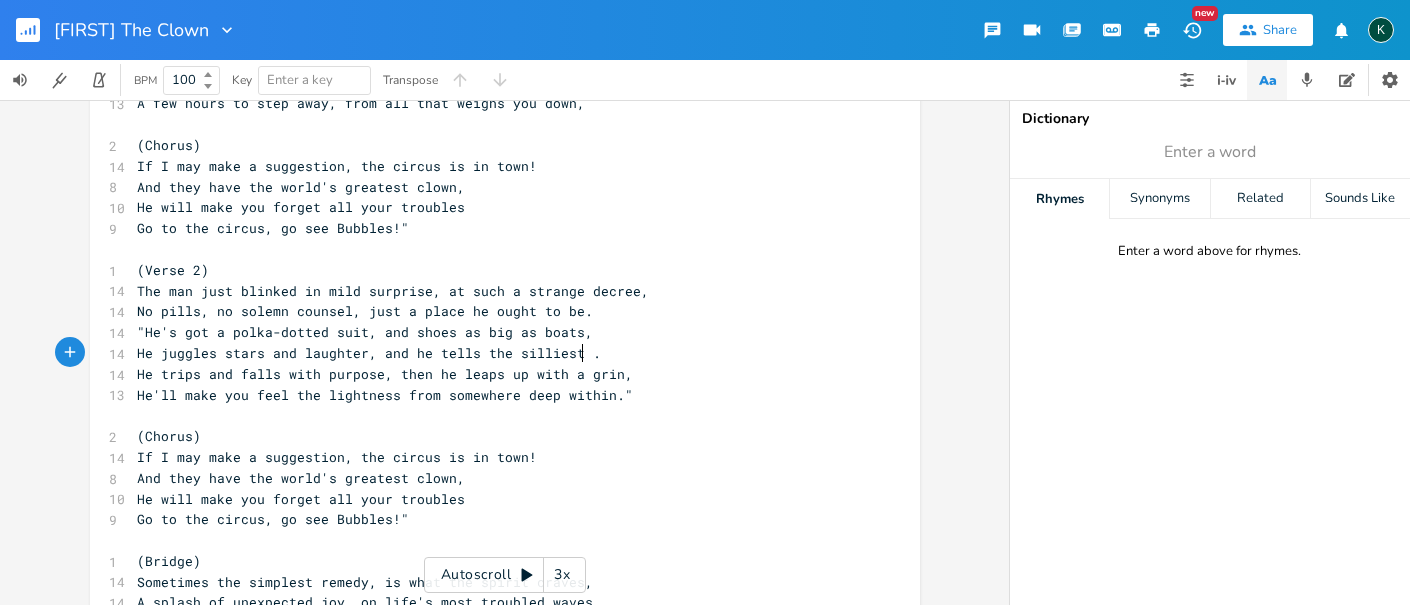 scroll, scrollTop: 0, scrollLeft: 92, axis: horizontal 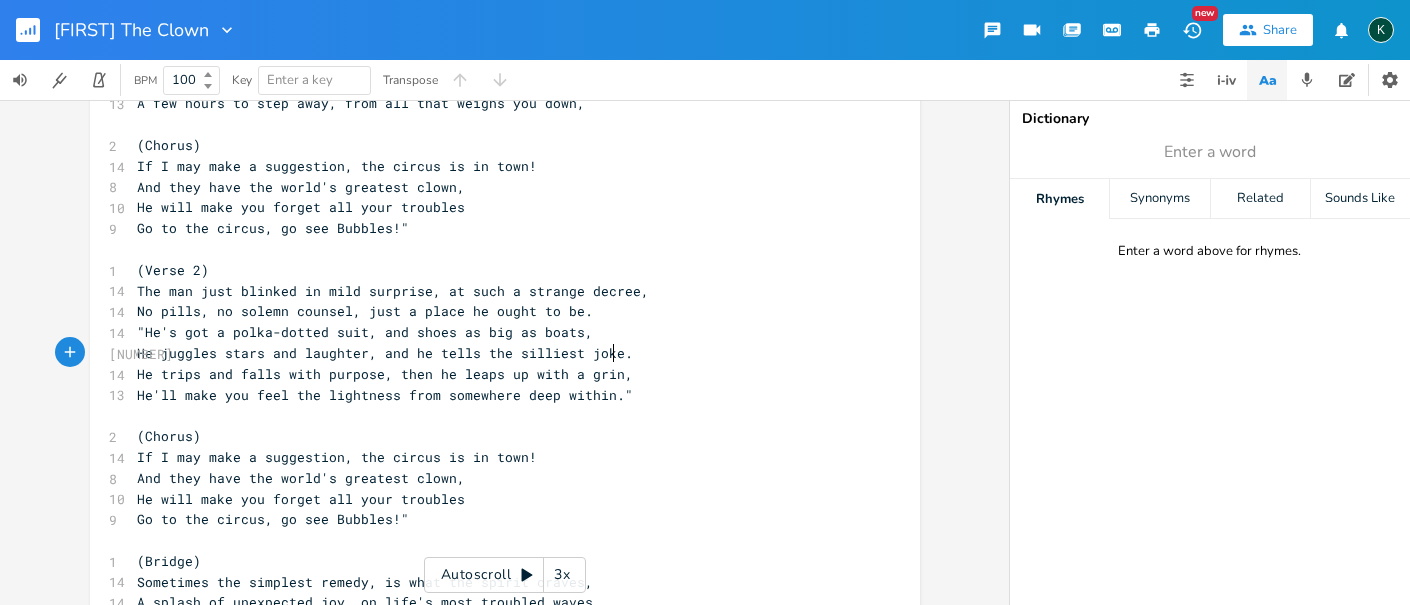 type on "tells the silliest jokes" 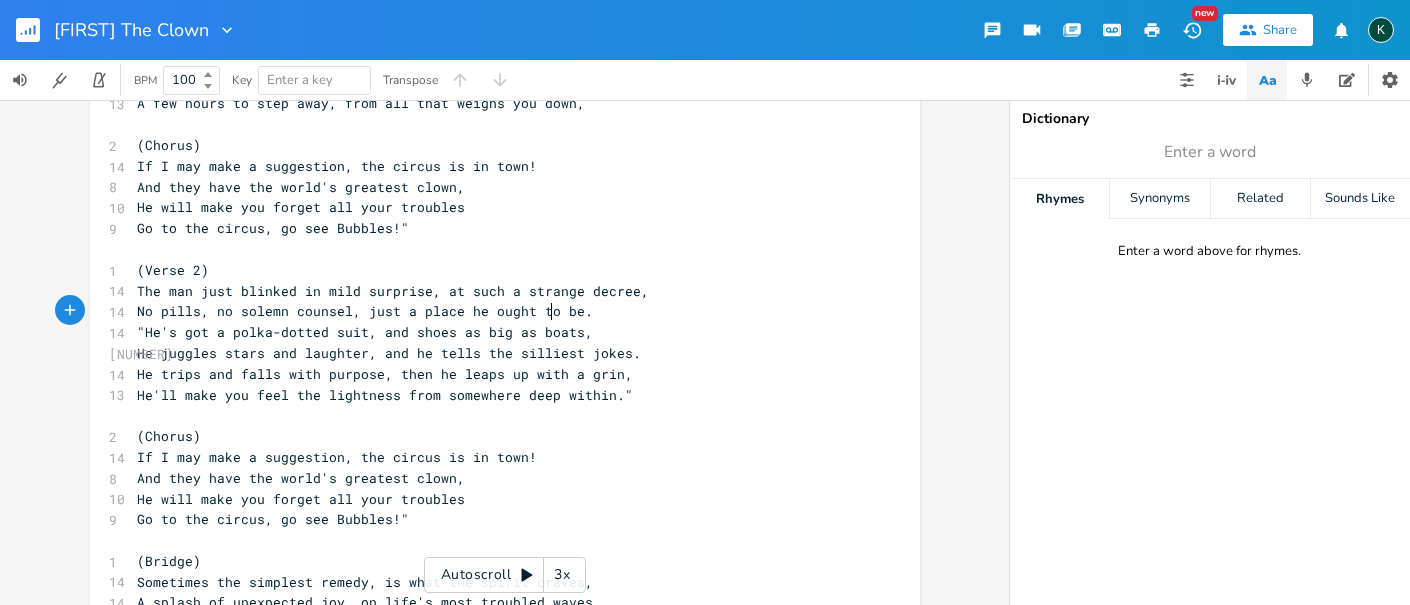 click on "No pills, no solemn counsel, just a place he ought to be." at bounding box center (366, 311) 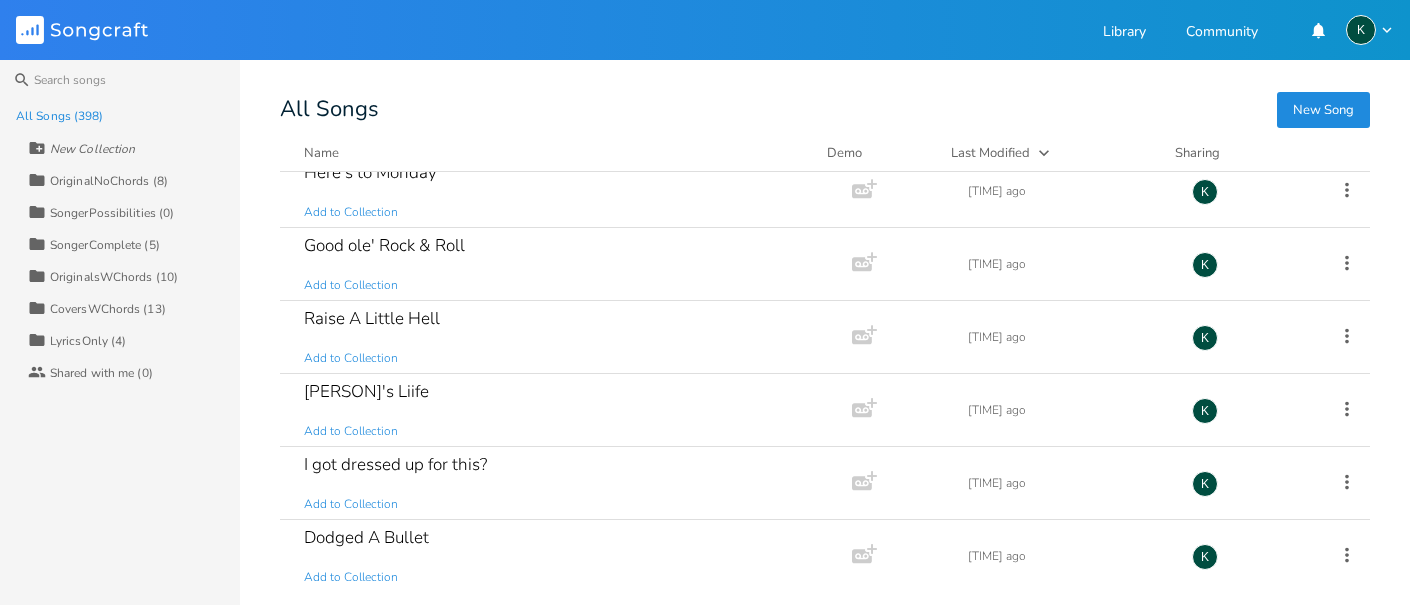 scroll, scrollTop: 3888, scrollLeft: 0, axis: vertical 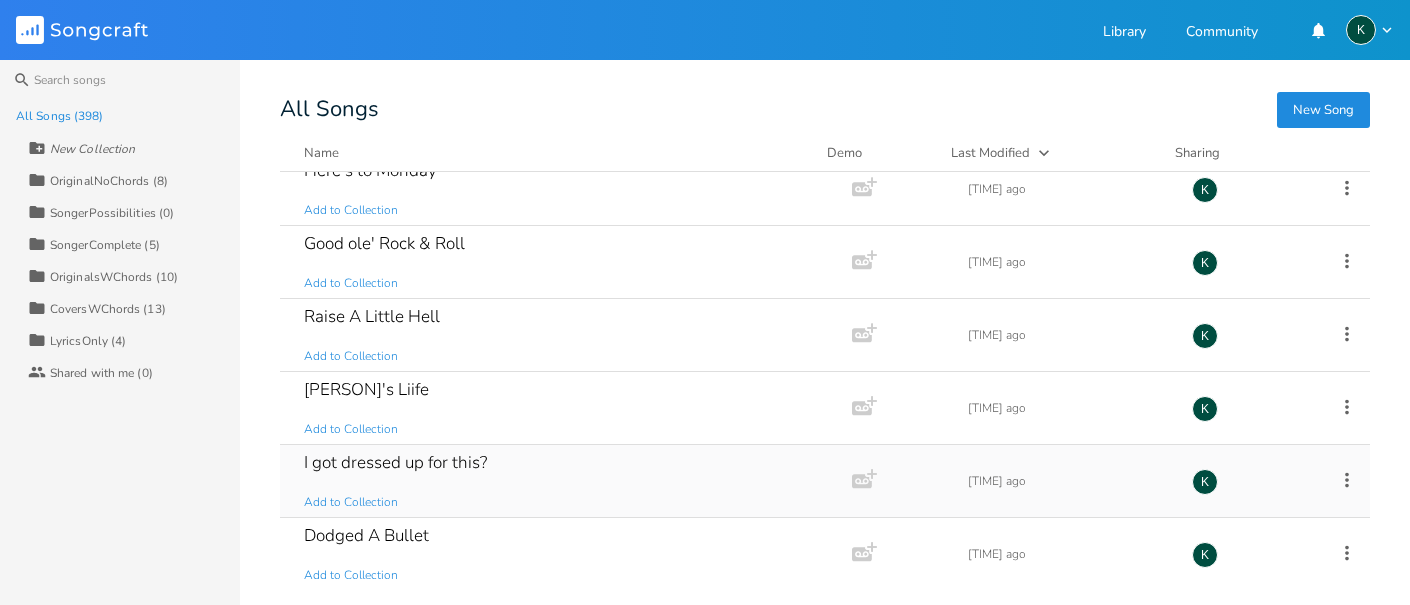 click on "I got dressed up for this? Add to Collection" at bounding box center (562, 481) 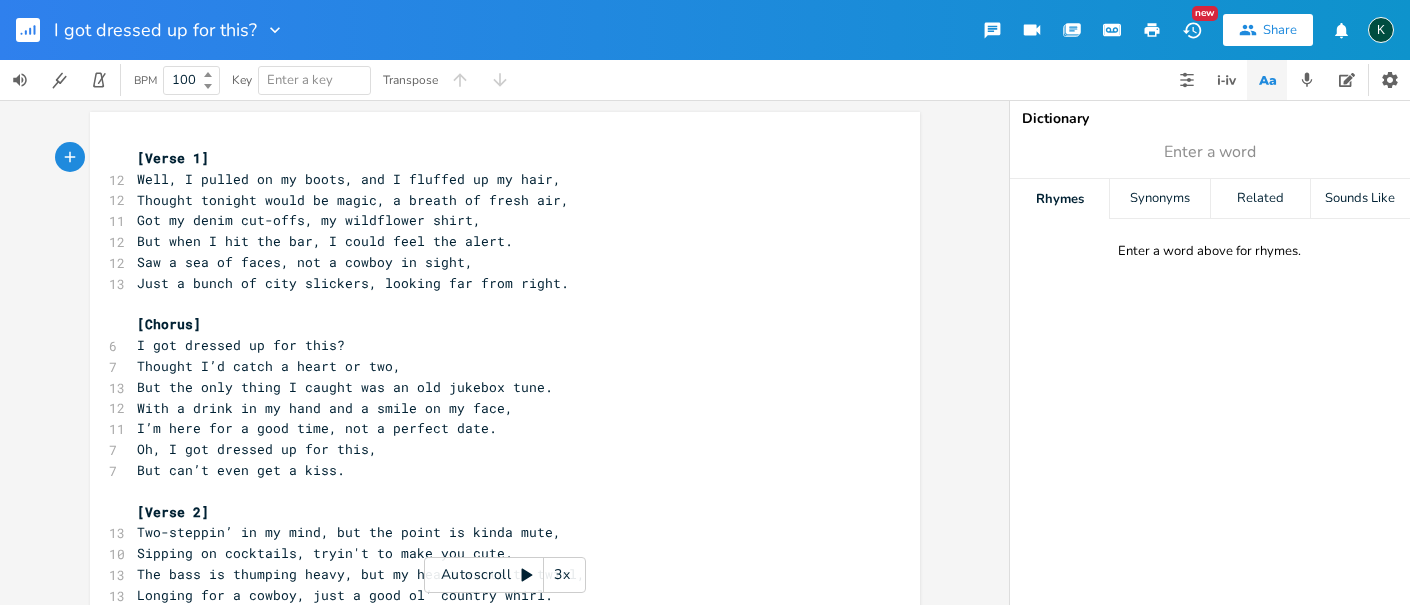 click on "[Chorus]" at bounding box center [495, 324] 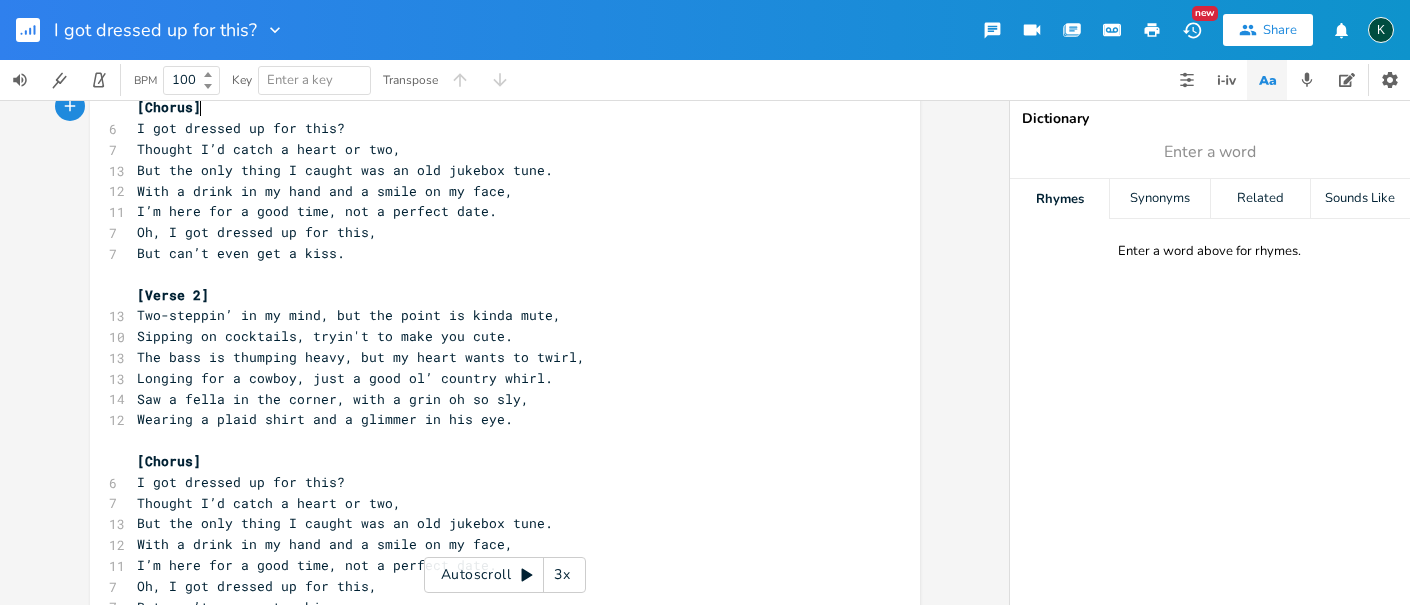 scroll, scrollTop: 222, scrollLeft: 0, axis: vertical 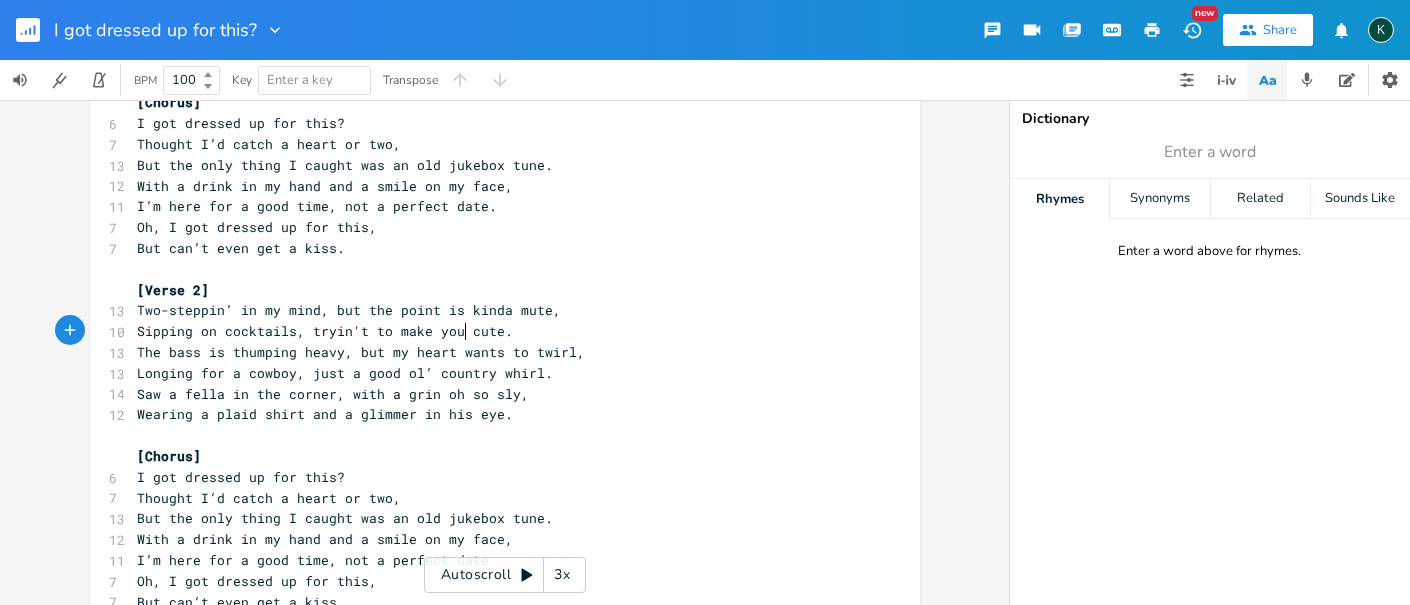 click on "Sipping on cocktails, tryin't to make you cute." at bounding box center [326, 331] 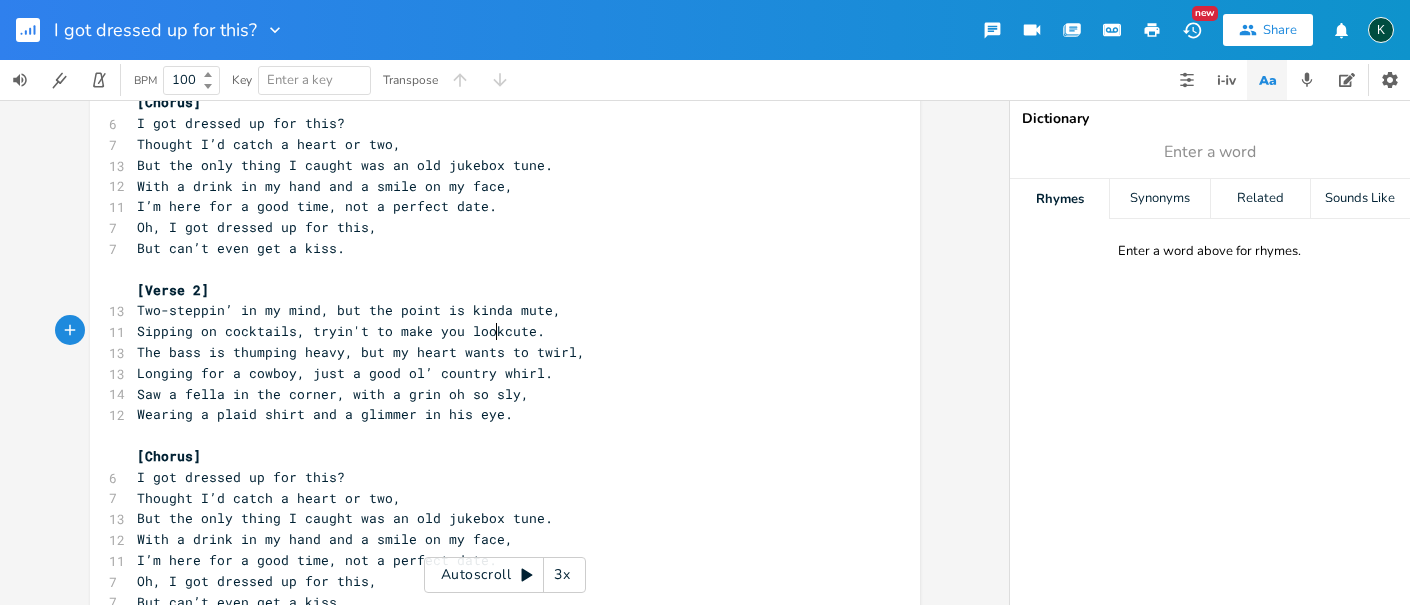 type on "look" 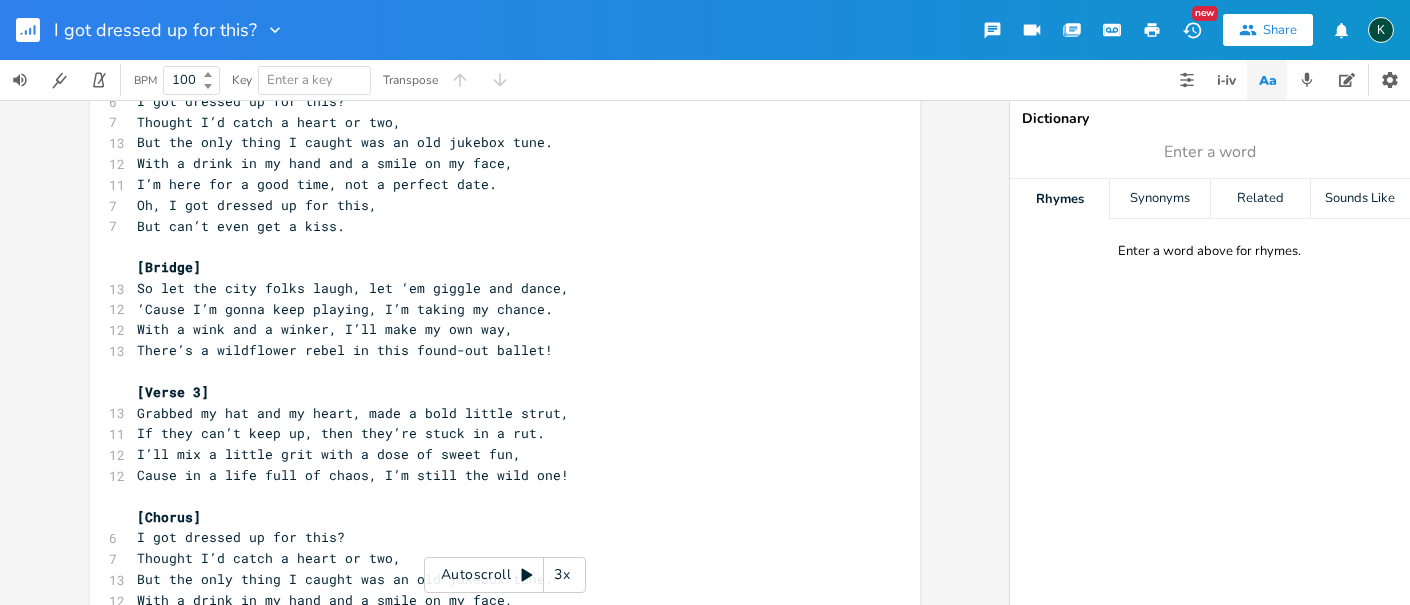 scroll, scrollTop: 666, scrollLeft: 0, axis: vertical 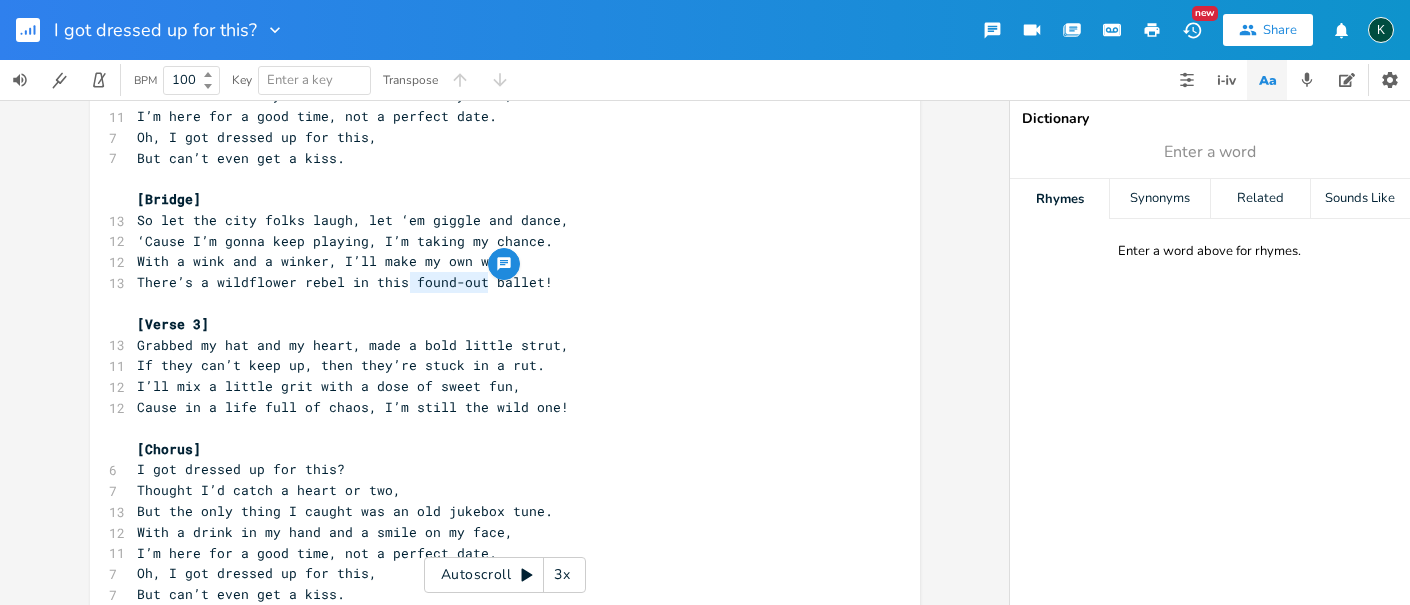 type on "found-out" 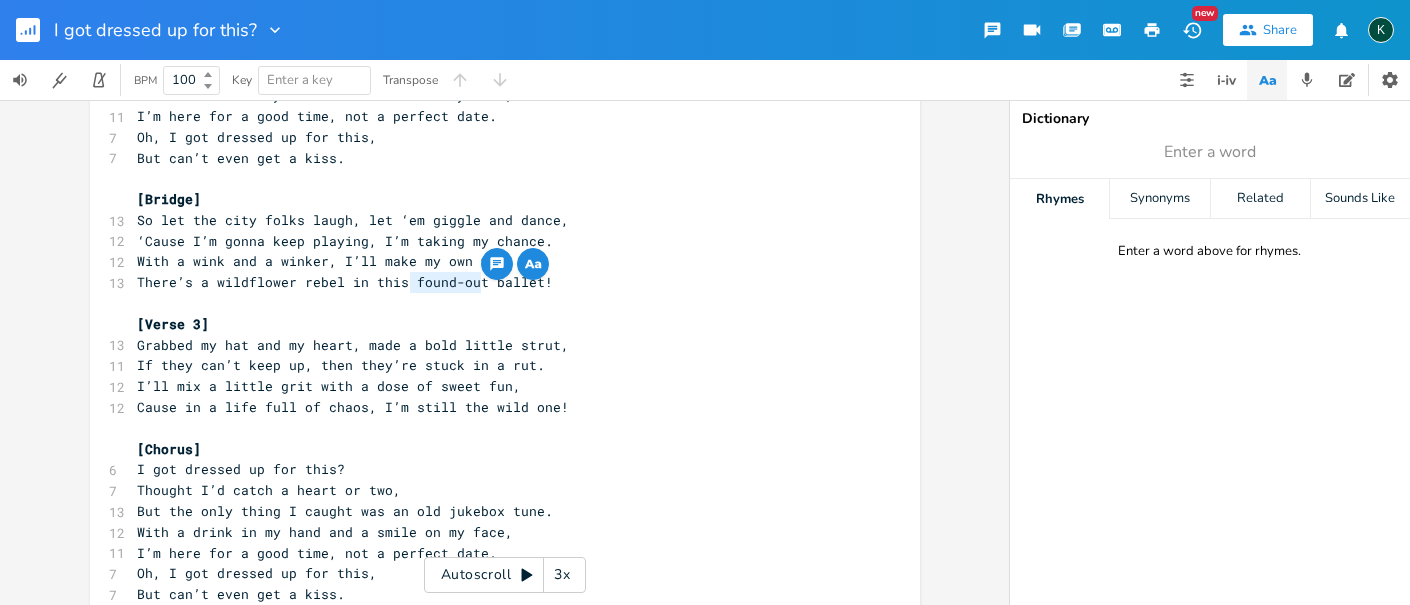 drag, startPoint x: 408, startPoint y: 279, endPoint x: 475, endPoint y: 283, distance: 67.11929 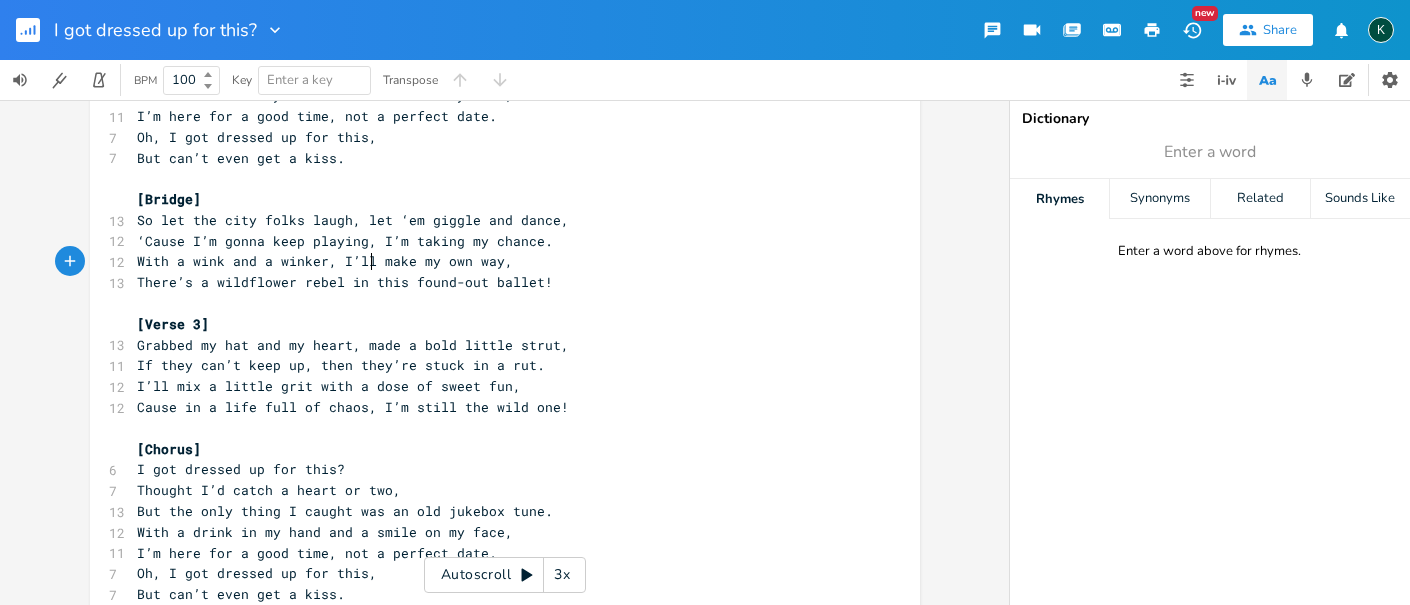 click on "With a wink and a winker, I’ll make my own way," at bounding box center (326, 261) 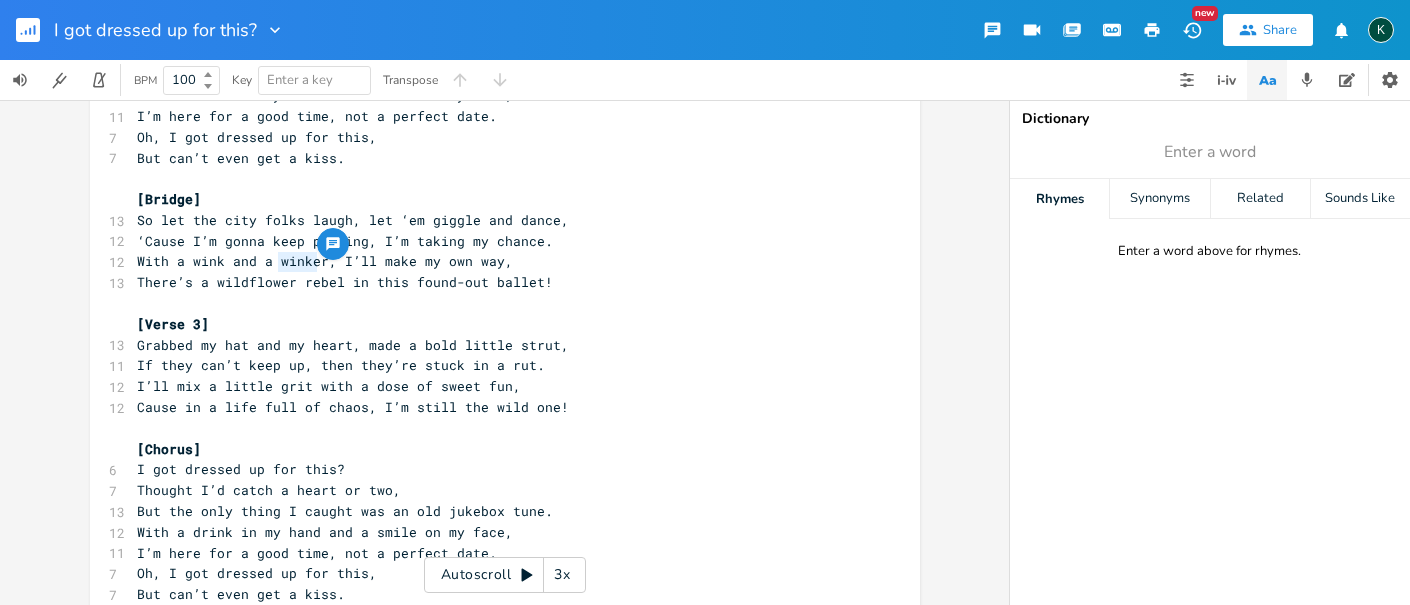 drag, startPoint x: 270, startPoint y: 260, endPoint x: 314, endPoint y: 259, distance: 44.011364 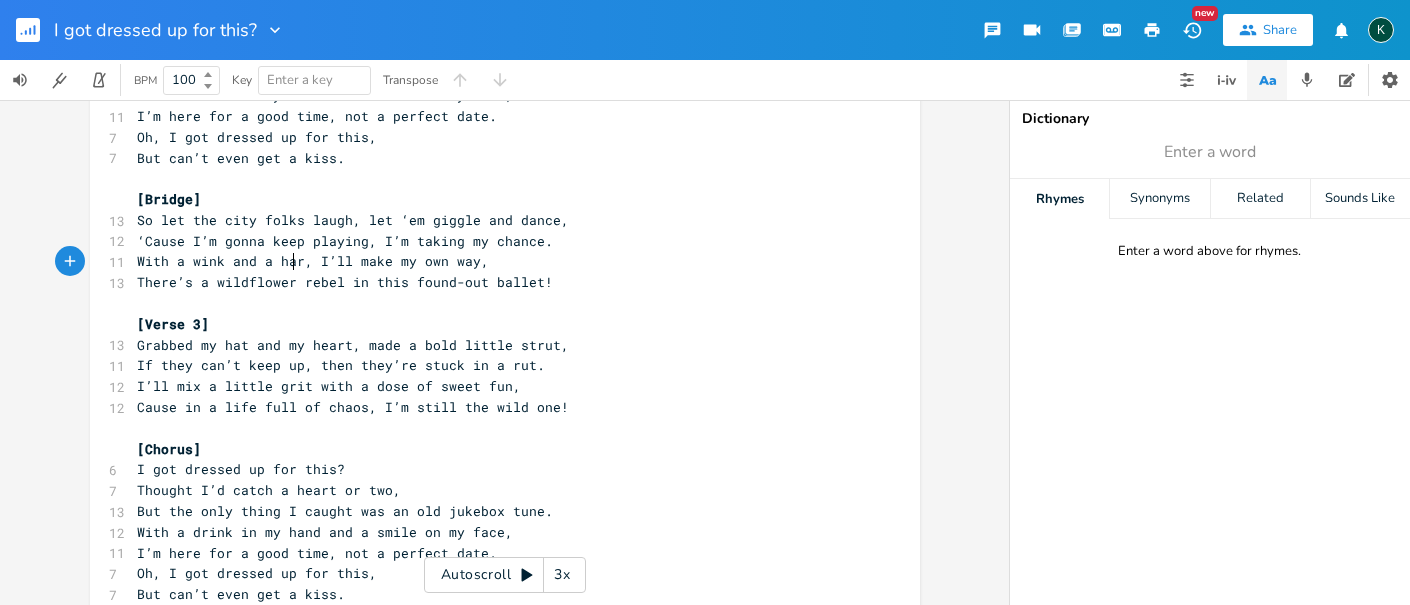 type on "hai" 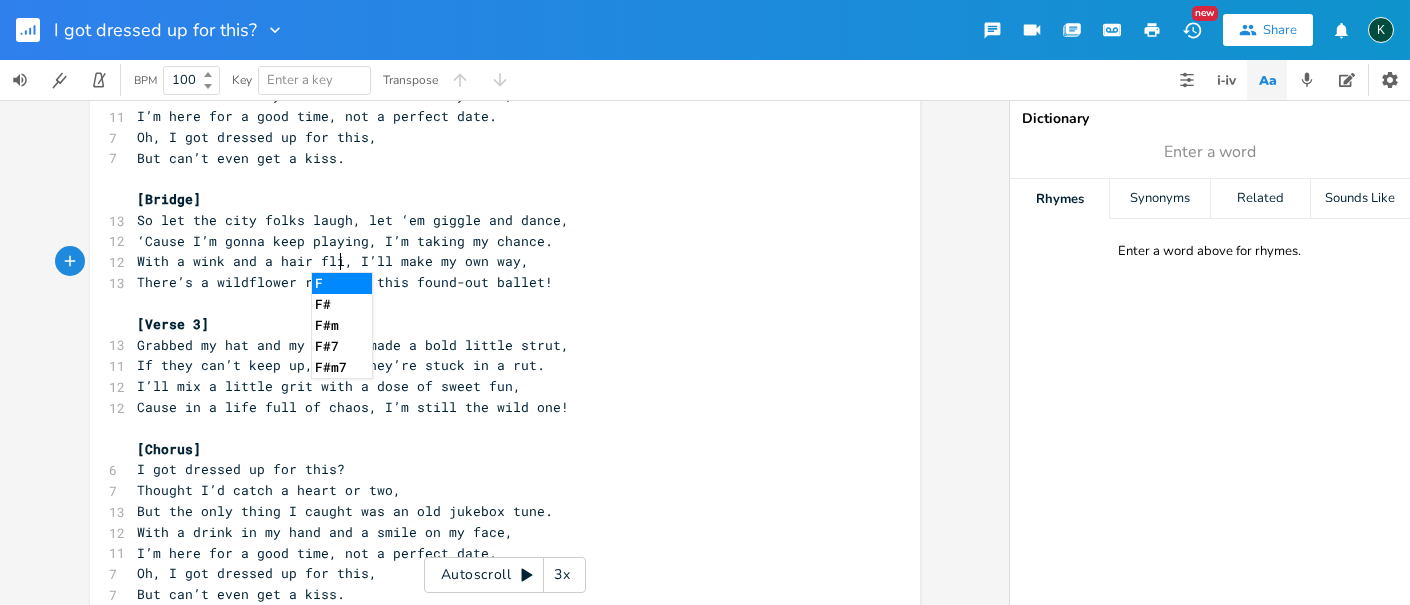 type on "flip" 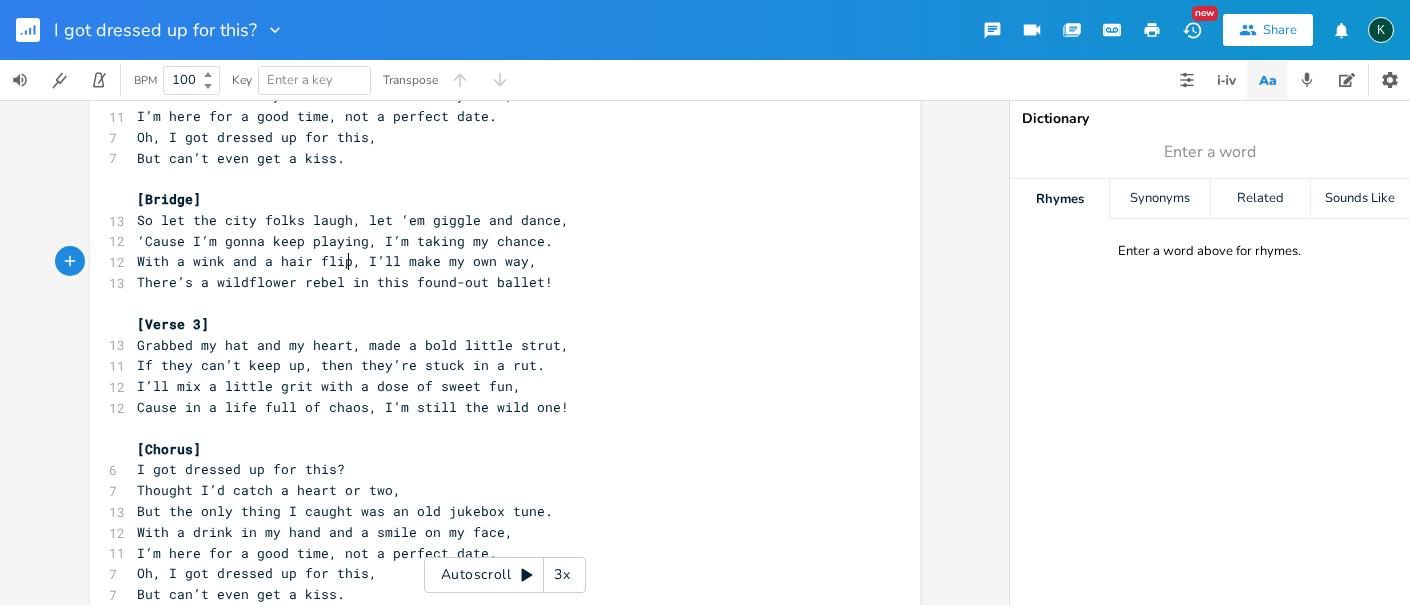 scroll, scrollTop: 0, scrollLeft: 21, axis: horizontal 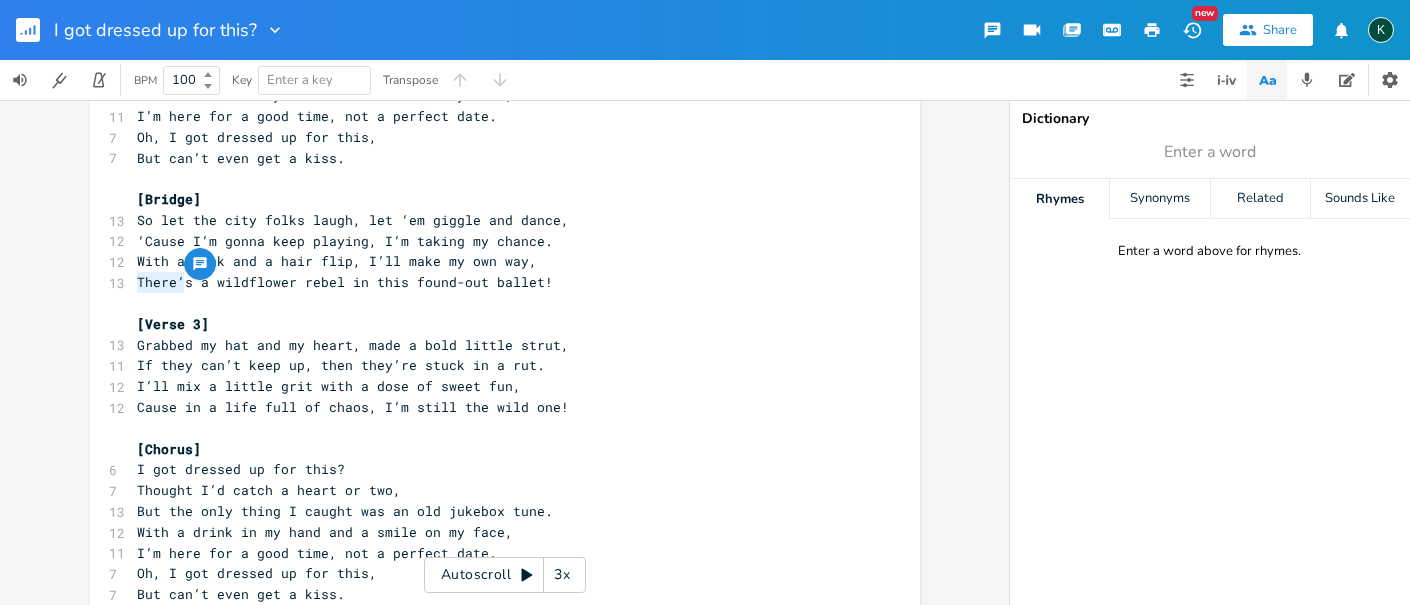 drag, startPoint x: 181, startPoint y: 277, endPoint x: 130, endPoint y: 276, distance: 51.009804 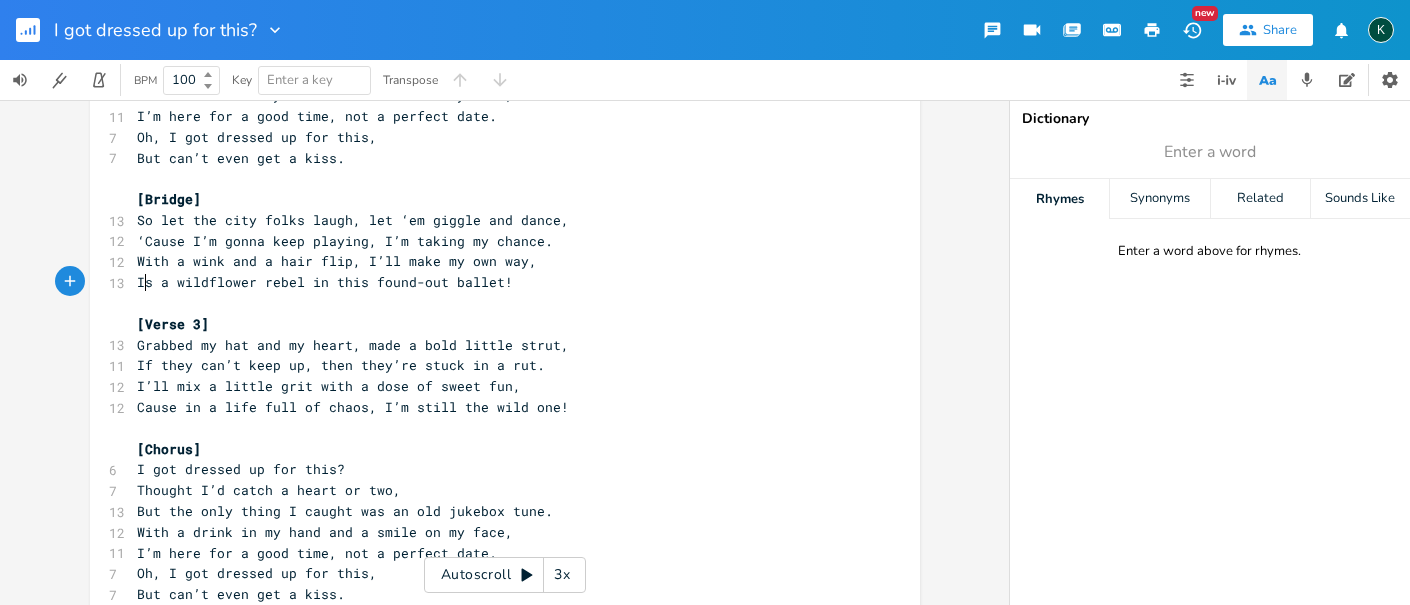 type on "I'm" 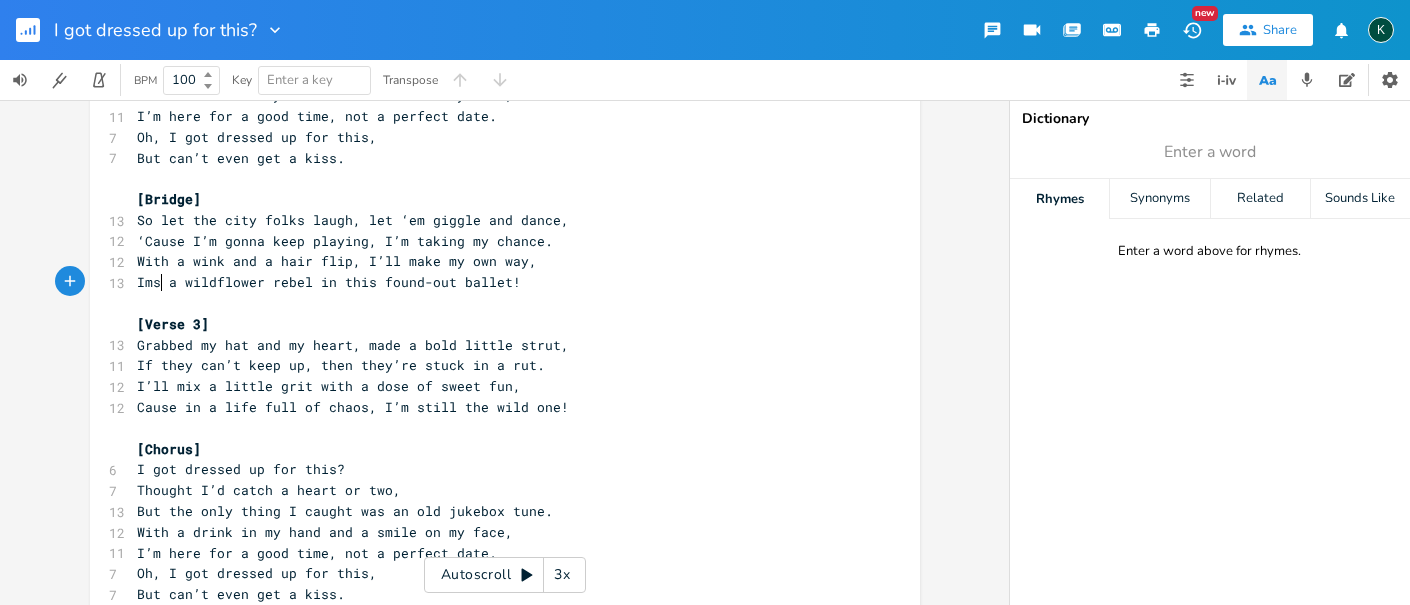 scroll, scrollTop: 0, scrollLeft: 16, axis: horizontal 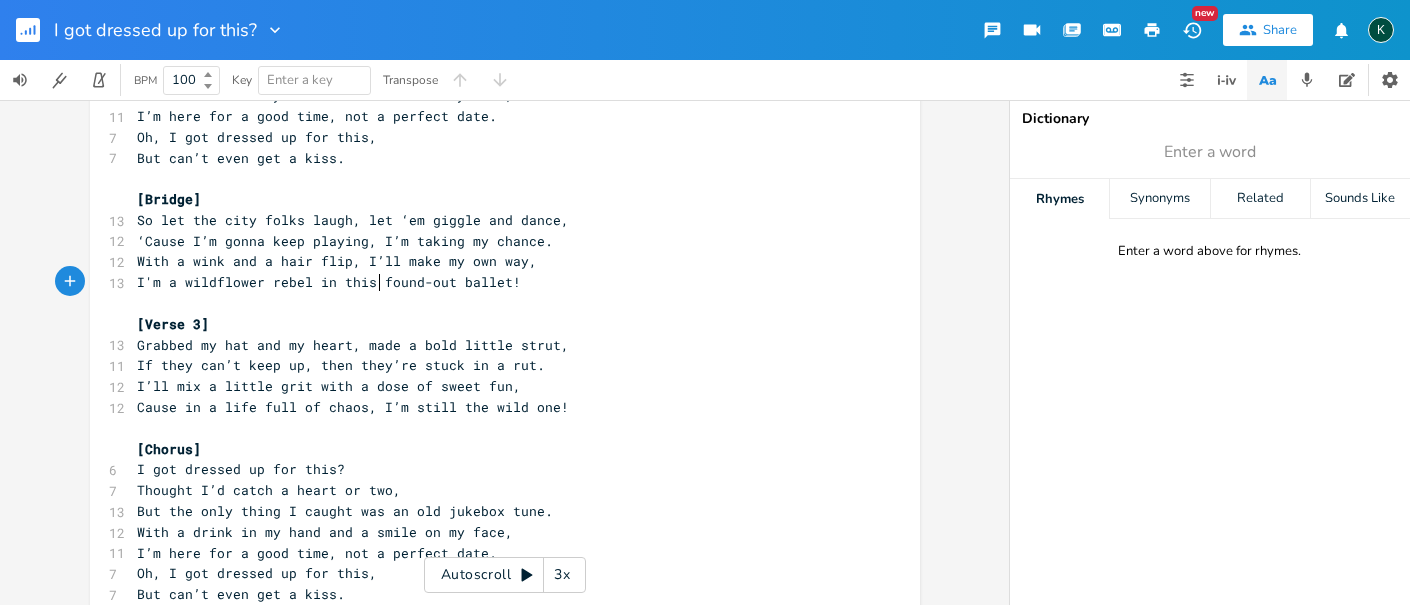 click on "I'm a wildflower rebel in this found-out ballet!" at bounding box center [330, 282] 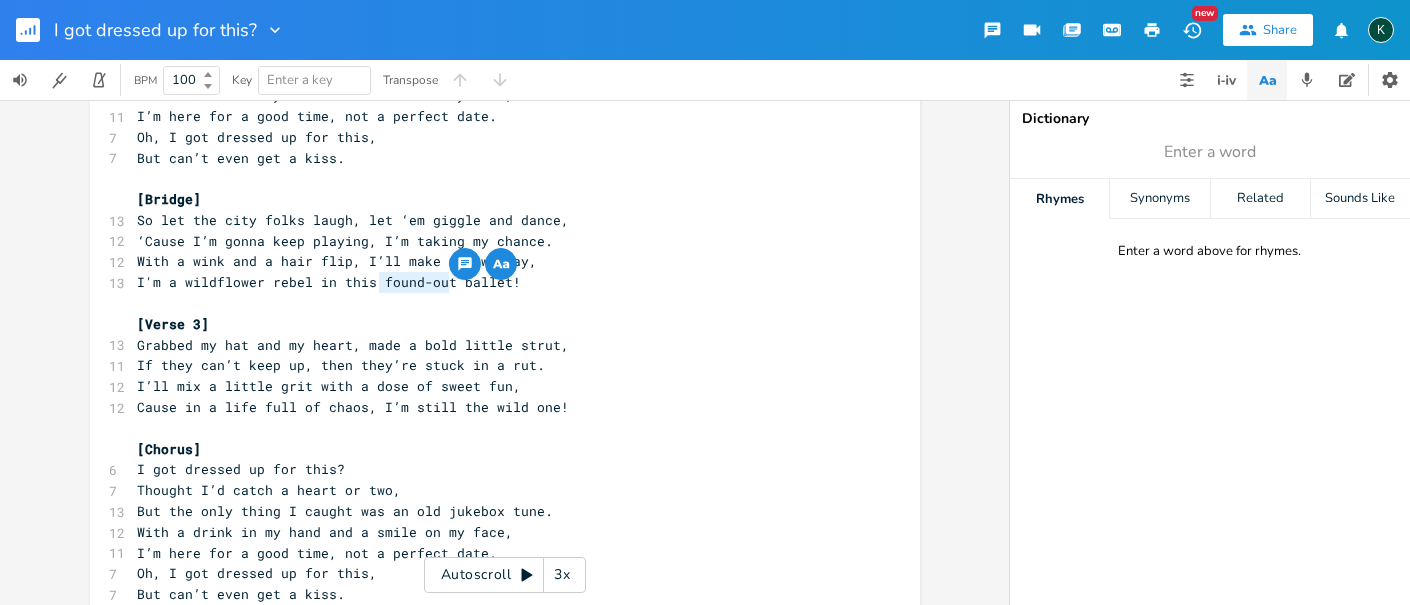 drag, startPoint x: 376, startPoint y: 283, endPoint x: 441, endPoint y: 284, distance: 65.00769 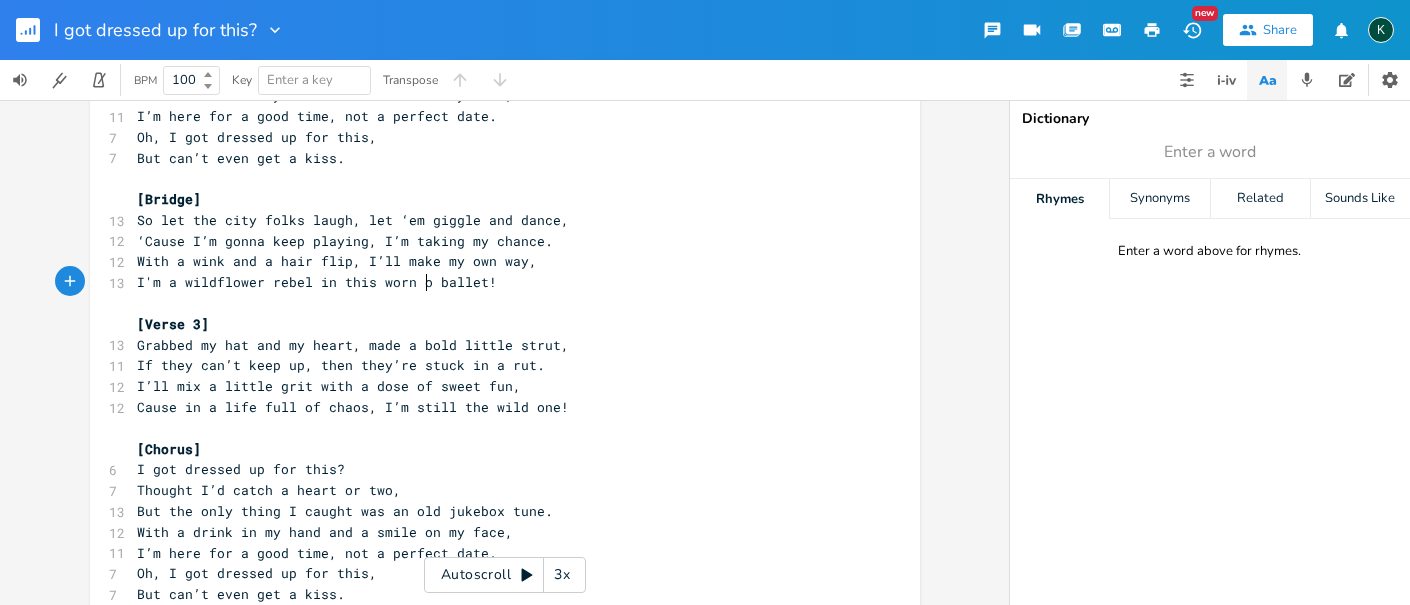 type on "worn out" 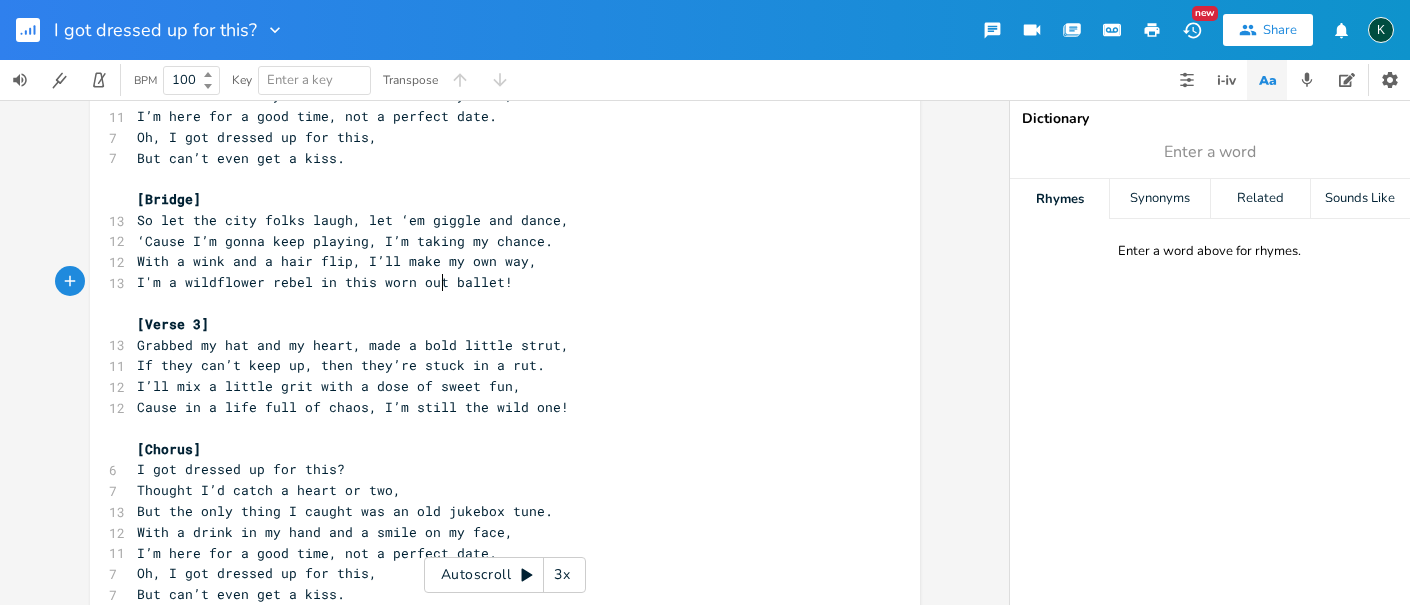 scroll, scrollTop: 0, scrollLeft: 52, axis: horizontal 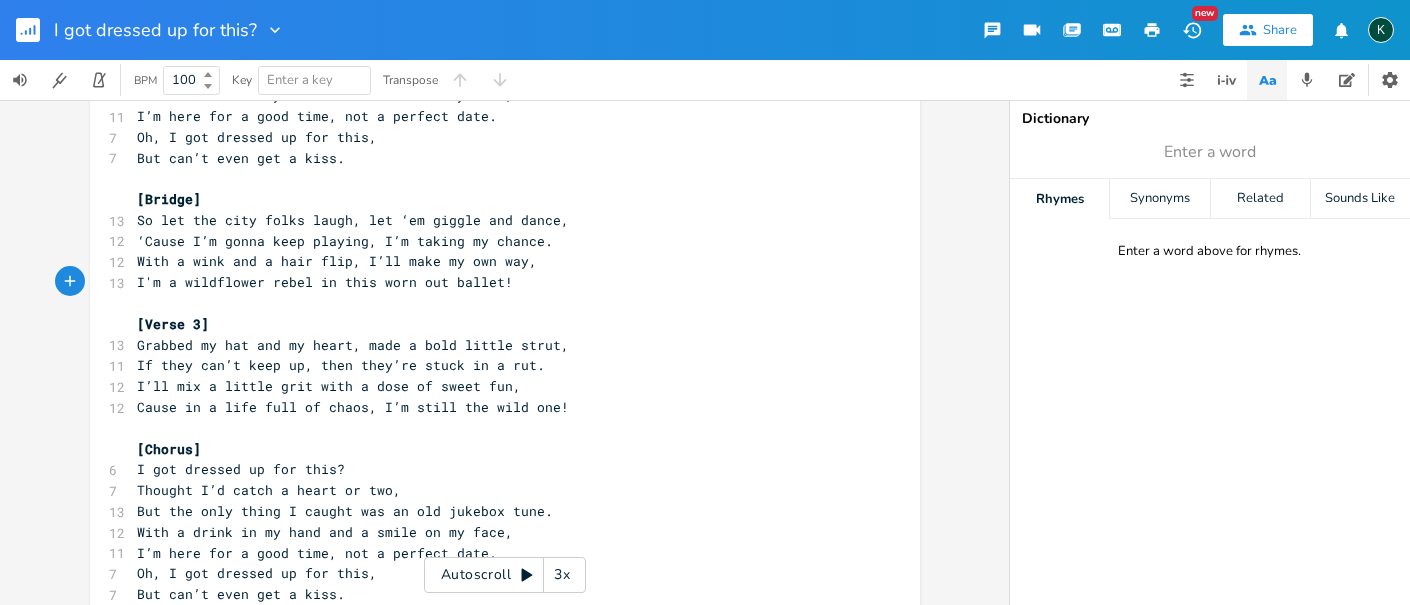 click on "I'm a wildflower rebel in this worn out ballet!" at bounding box center [326, 282] 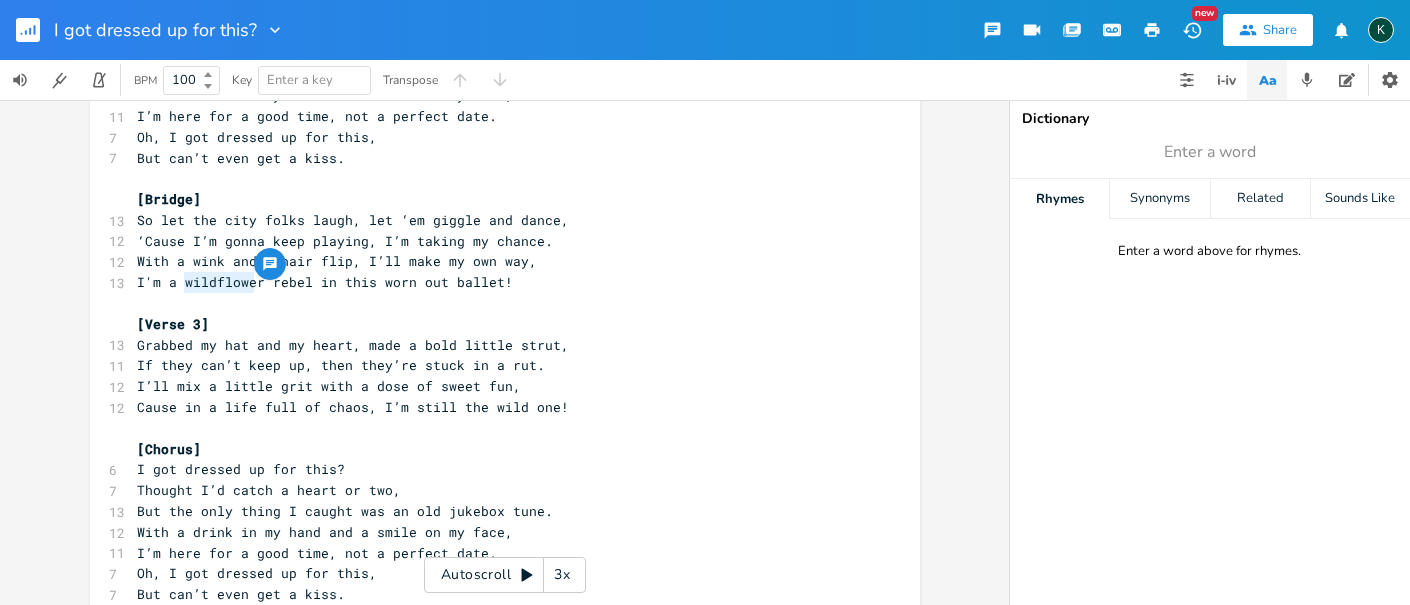 drag, startPoint x: 180, startPoint y: 279, endPoint x: 252, endPoint y: 282, distance: 72.06247 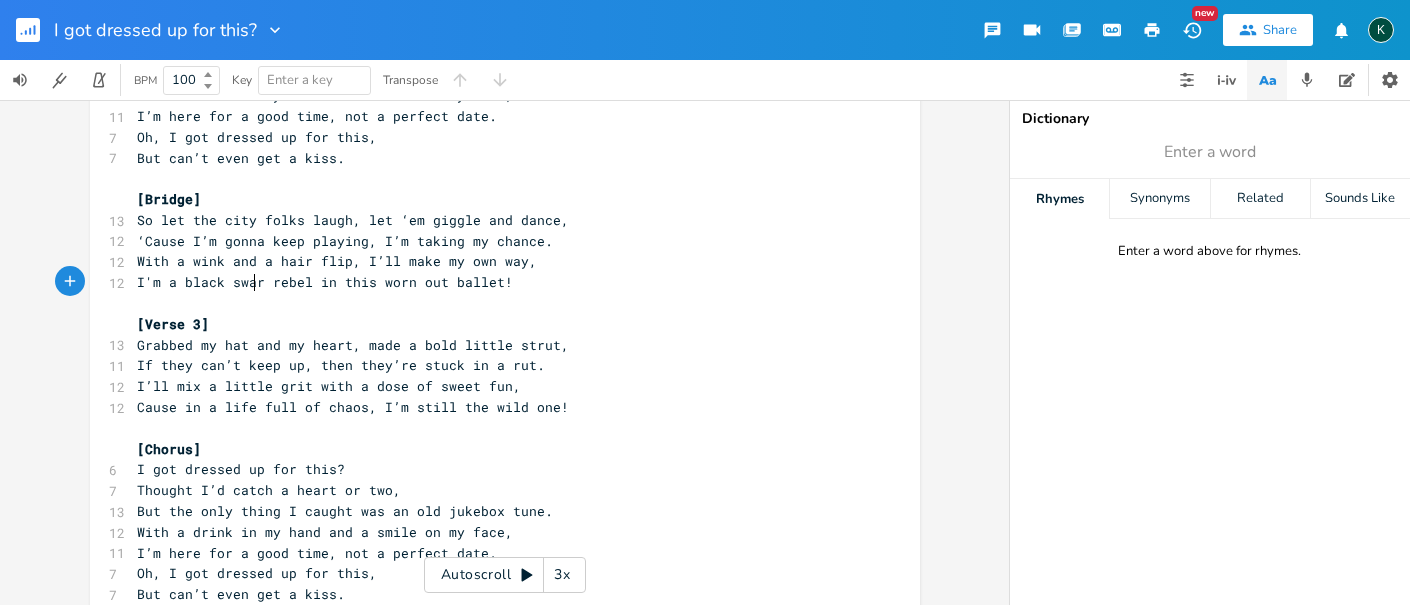 type on "black swan" 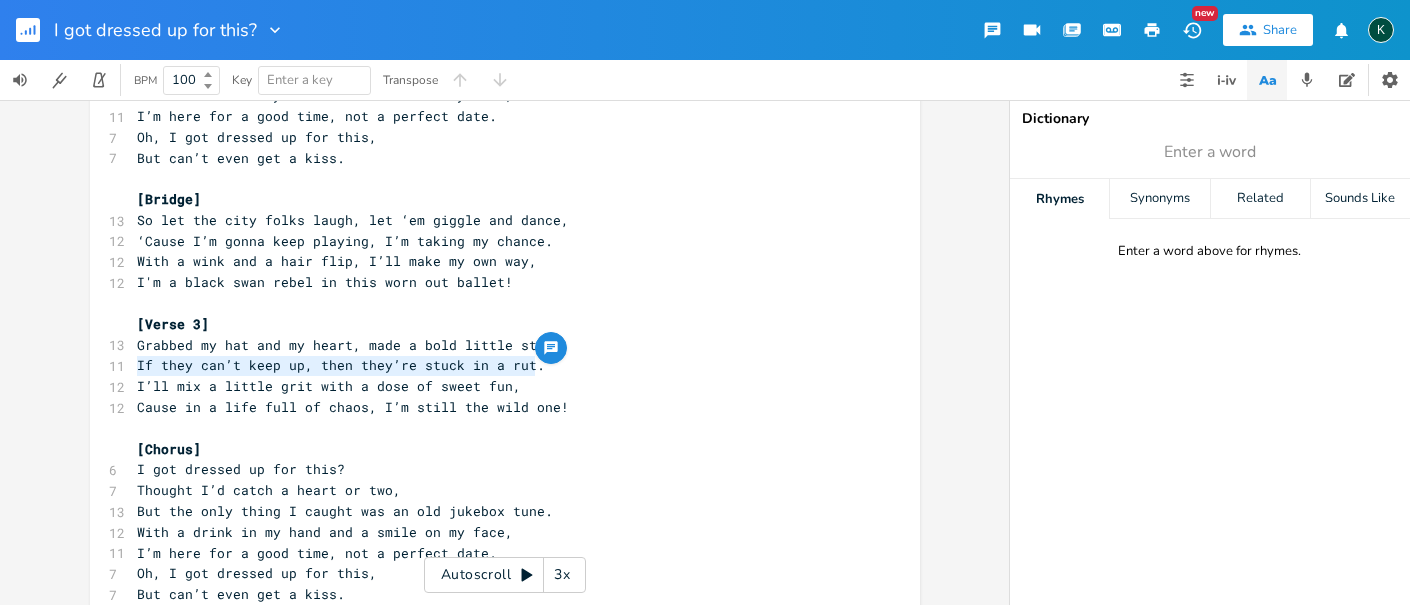 drag, startPoint x: 132, startPoint y: 361, endPoint x: 536, endPoint y: 366, distance: 404.03094 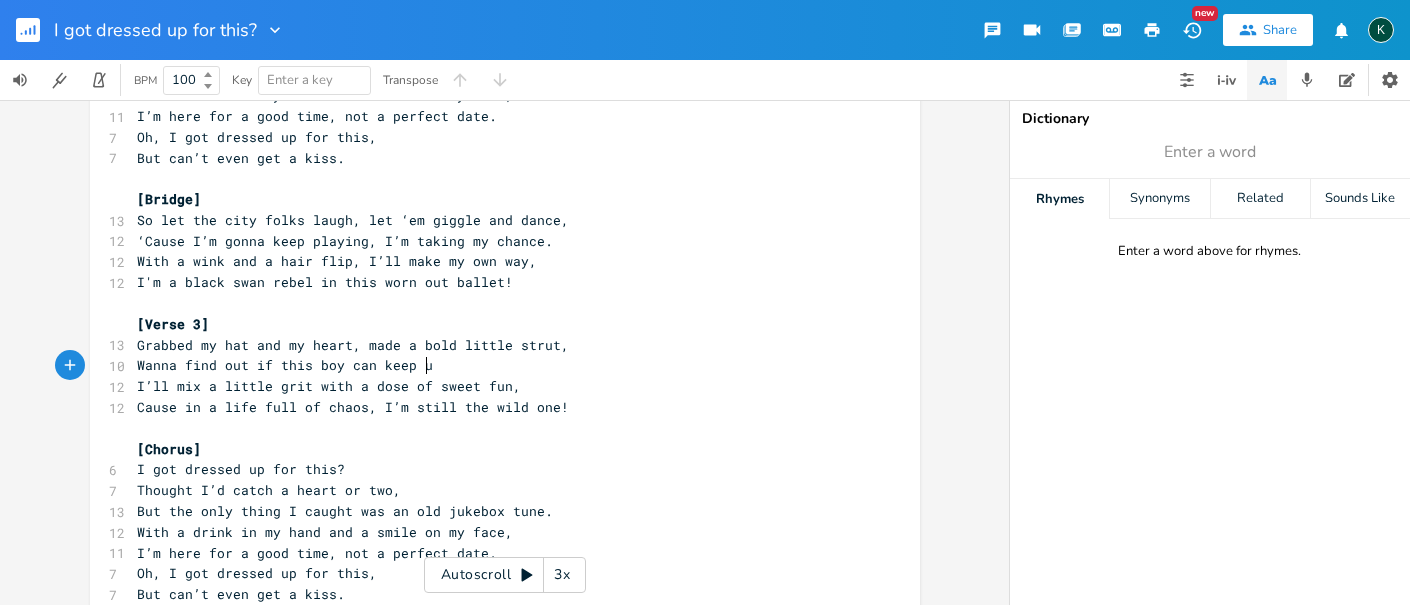 type on "Wanna find out if this boy can keep up" 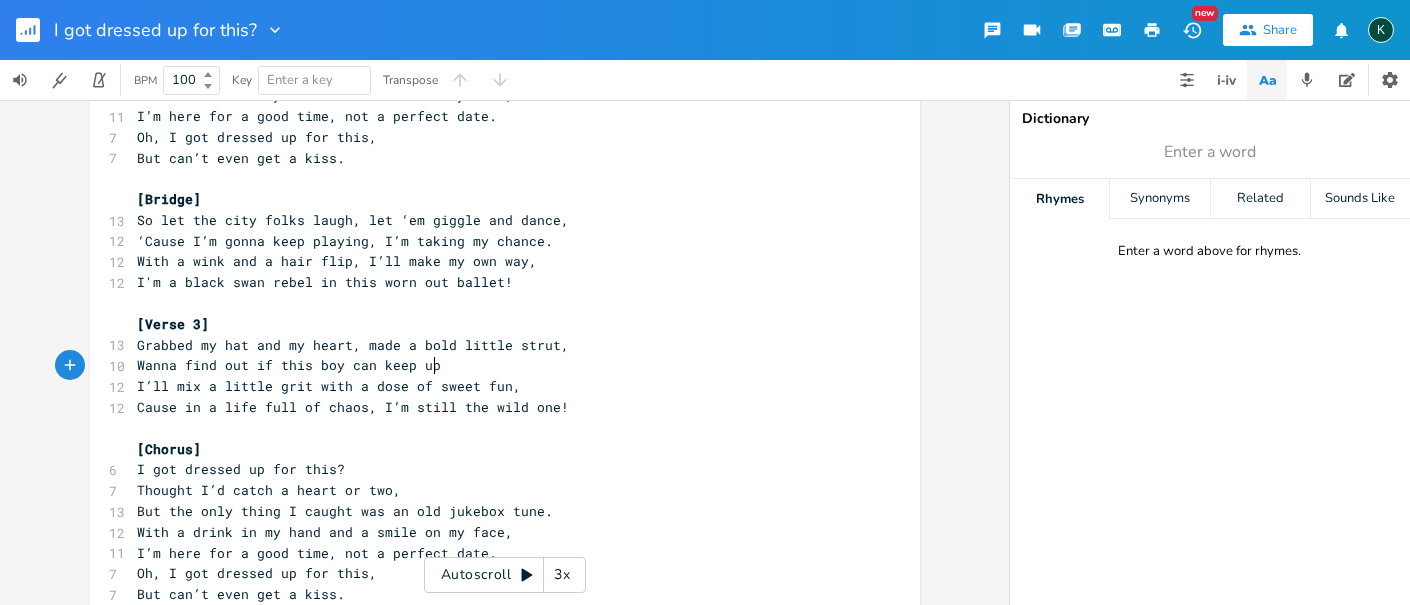 scroll, scrollTop: 0, scrollLeft: 227, axis: horizontal 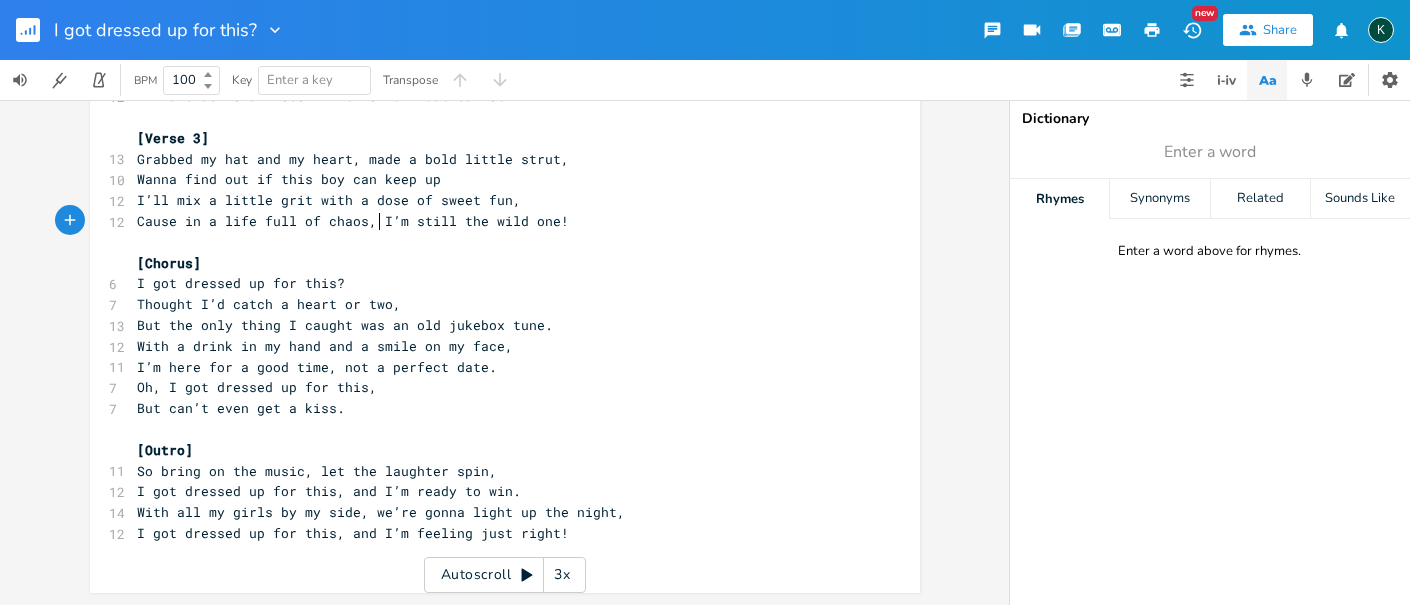 click on "Cause in a life full of chaos, I’m still the wild one!" at bounding box center [354, 221] 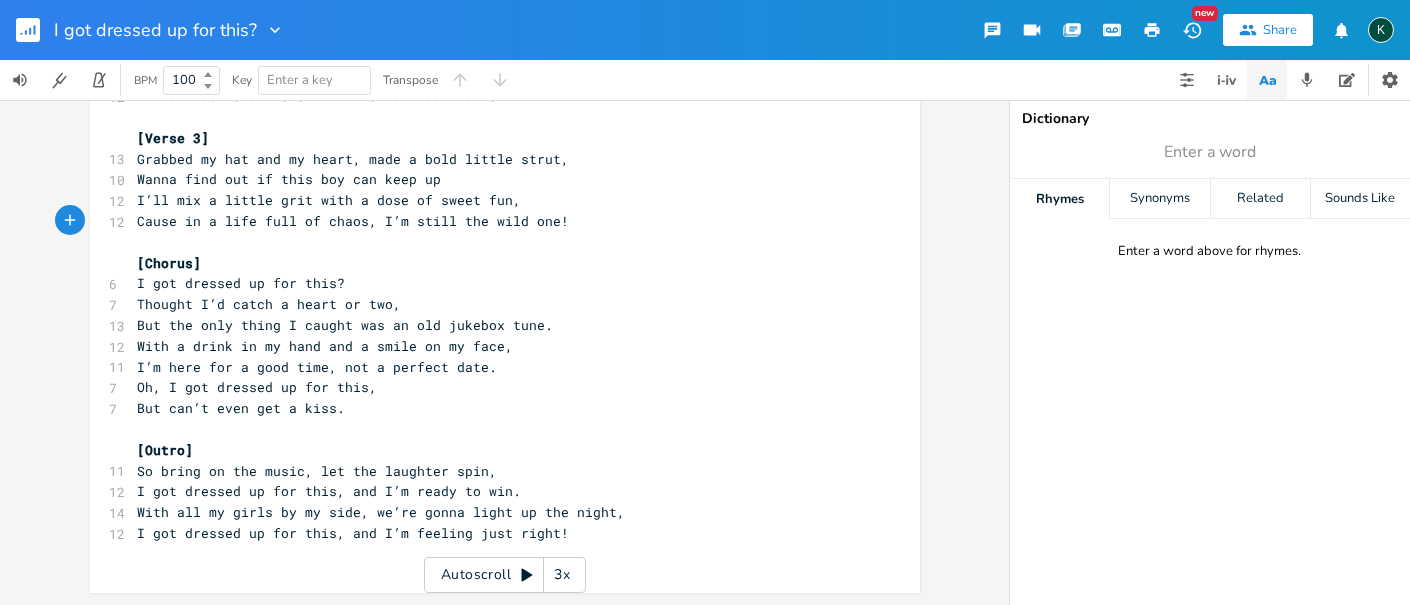 scroll, scrollTop: 0, scrollLeft: 7, axis: horizontal 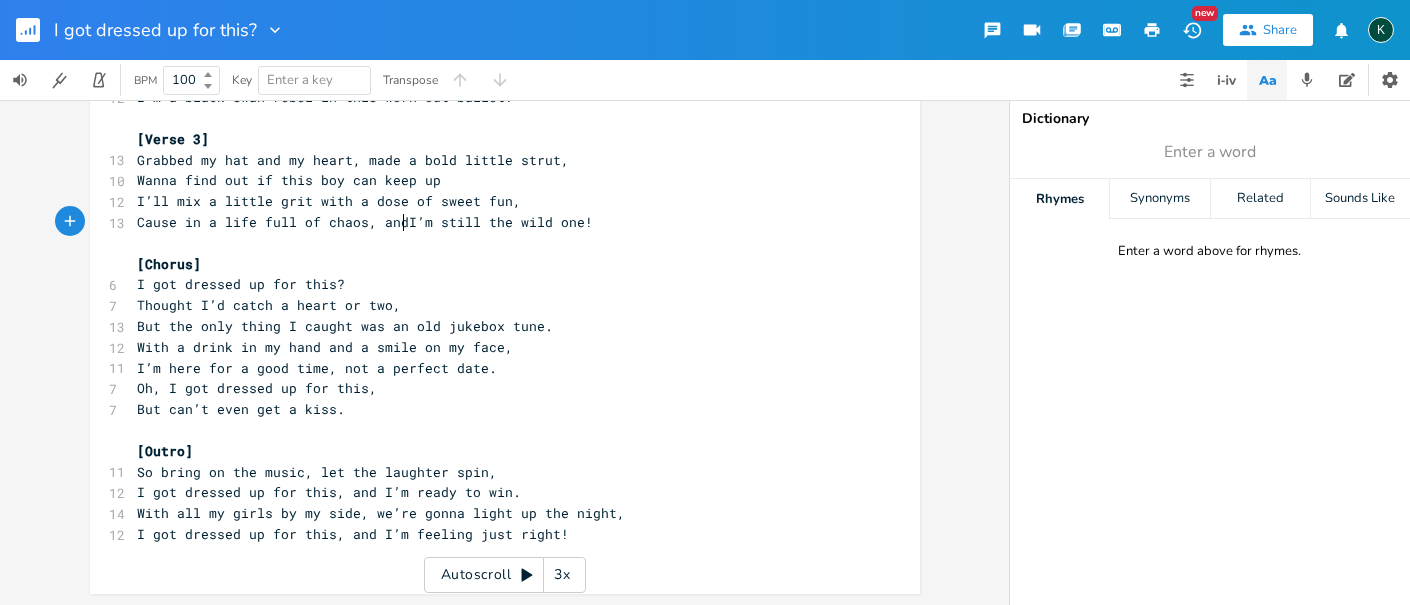 type on "and" 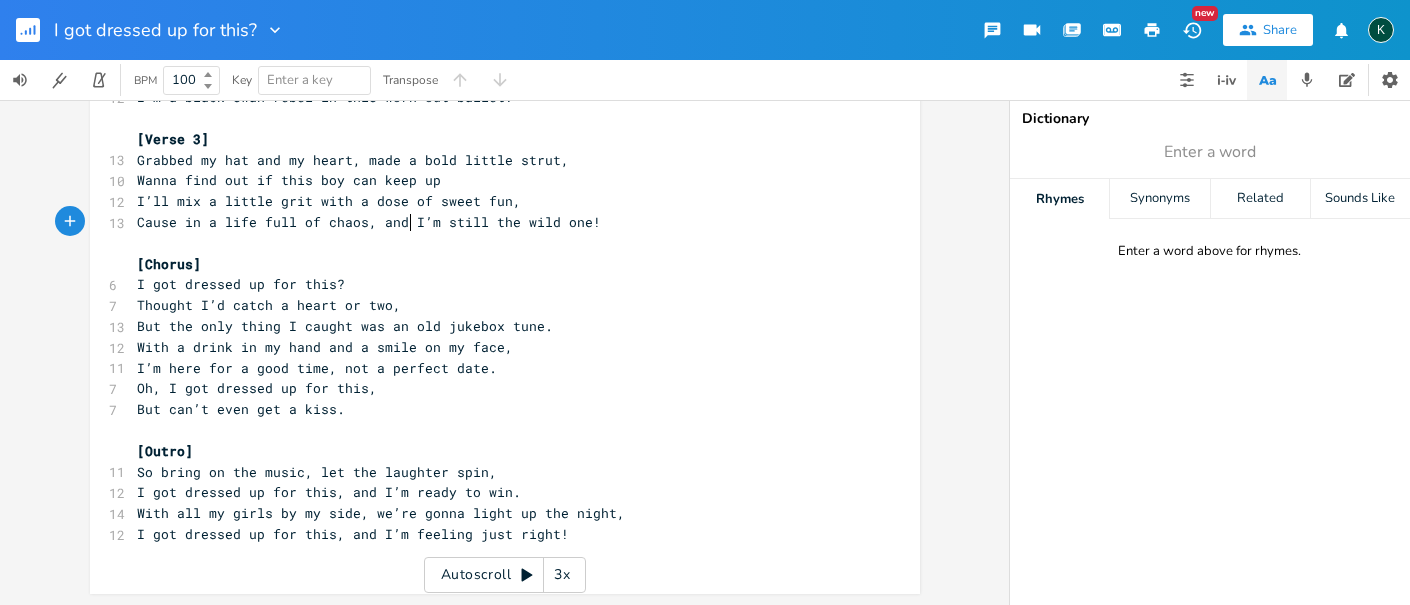 click on "Cause in a life full of chaos, and I’m still the wild one!" at bounding box center (370, 222) 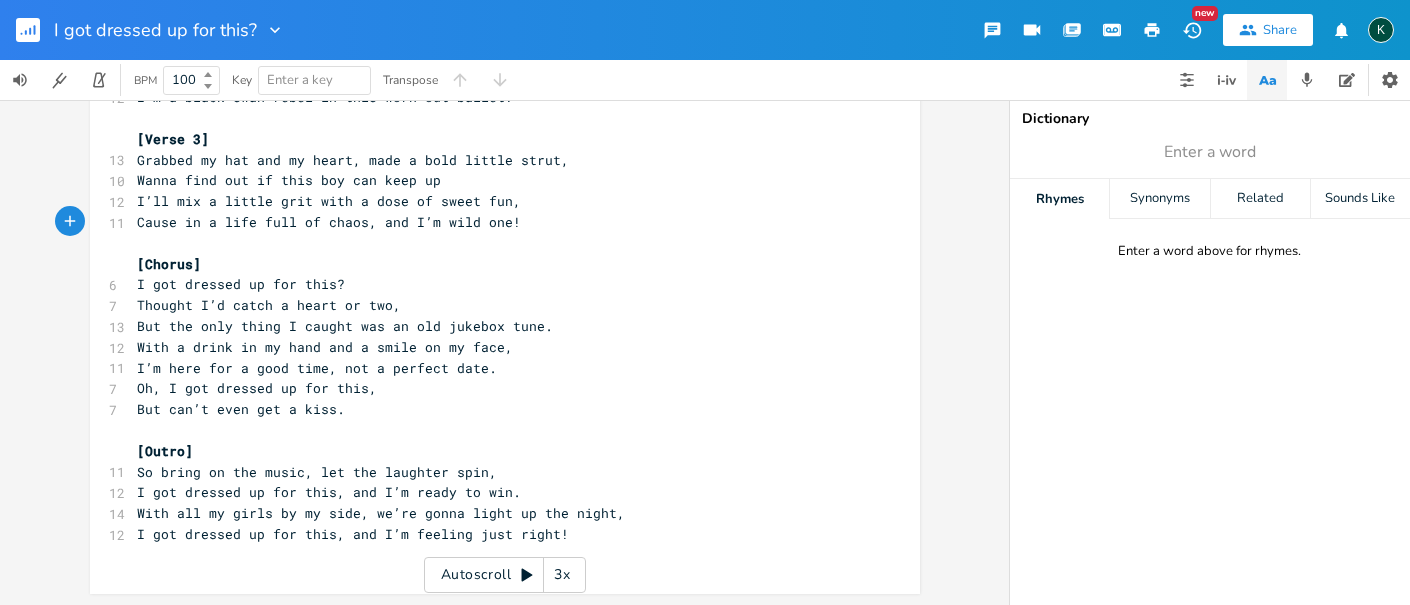type on "a" 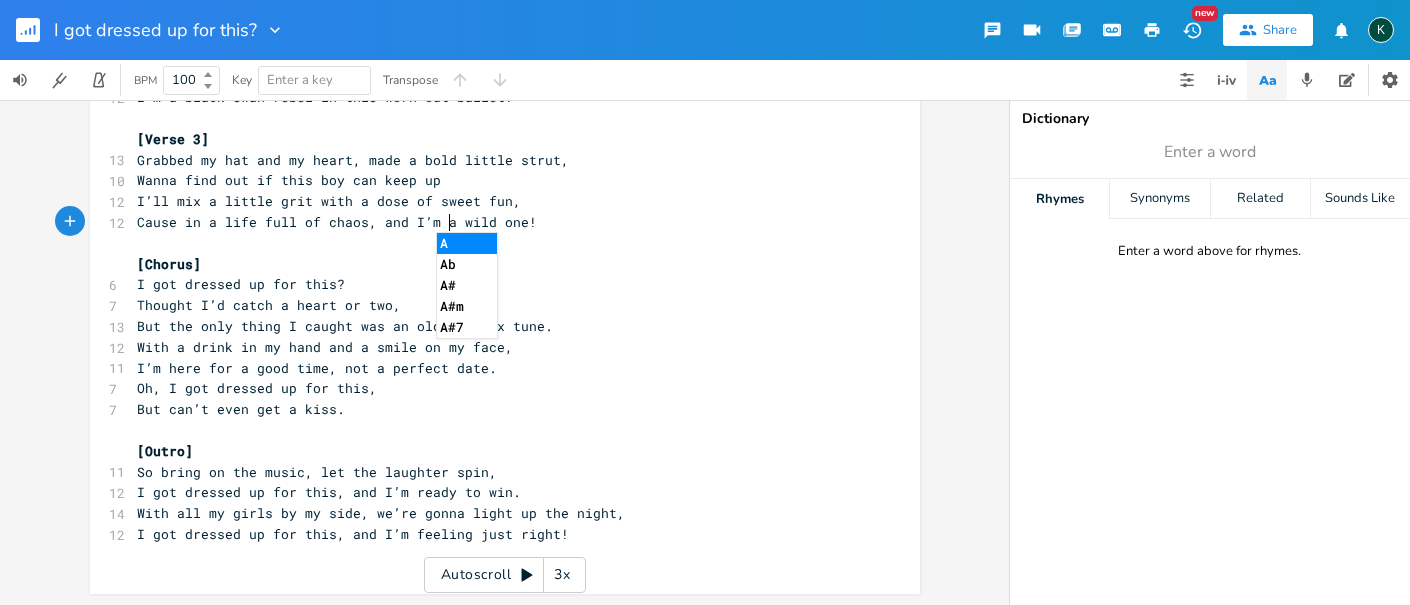 type 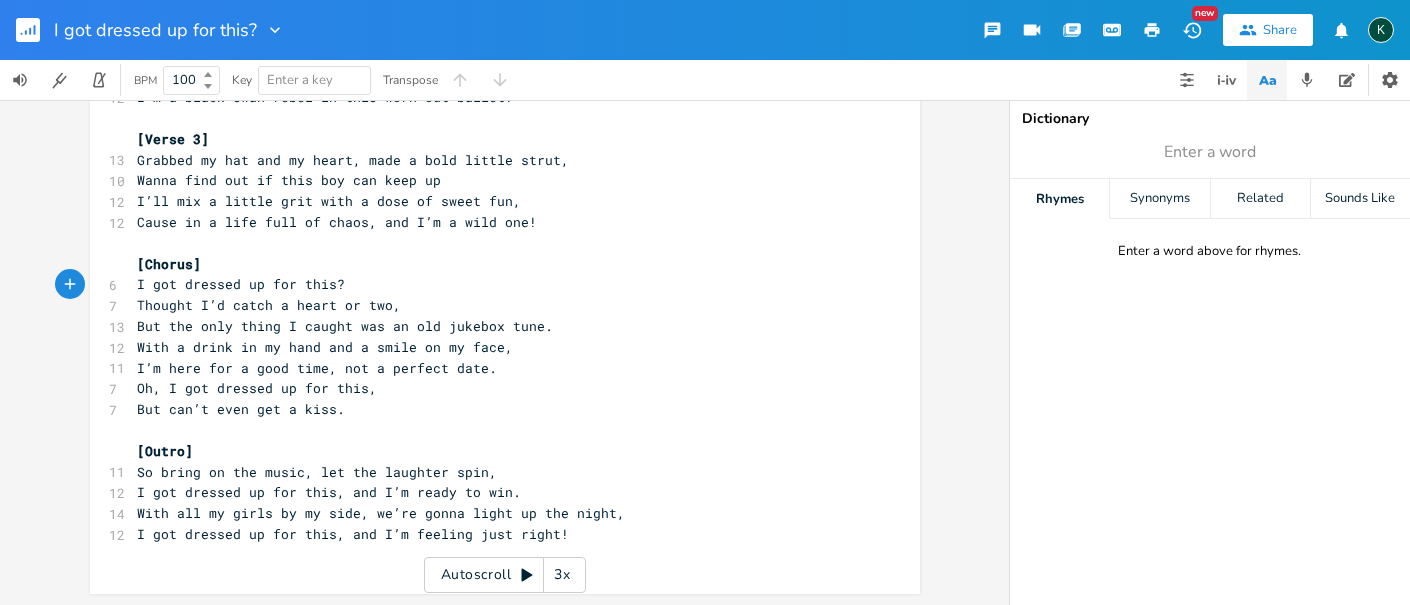 scroll, scrollTop: 852, scrollLeft: 0, axis: vertical 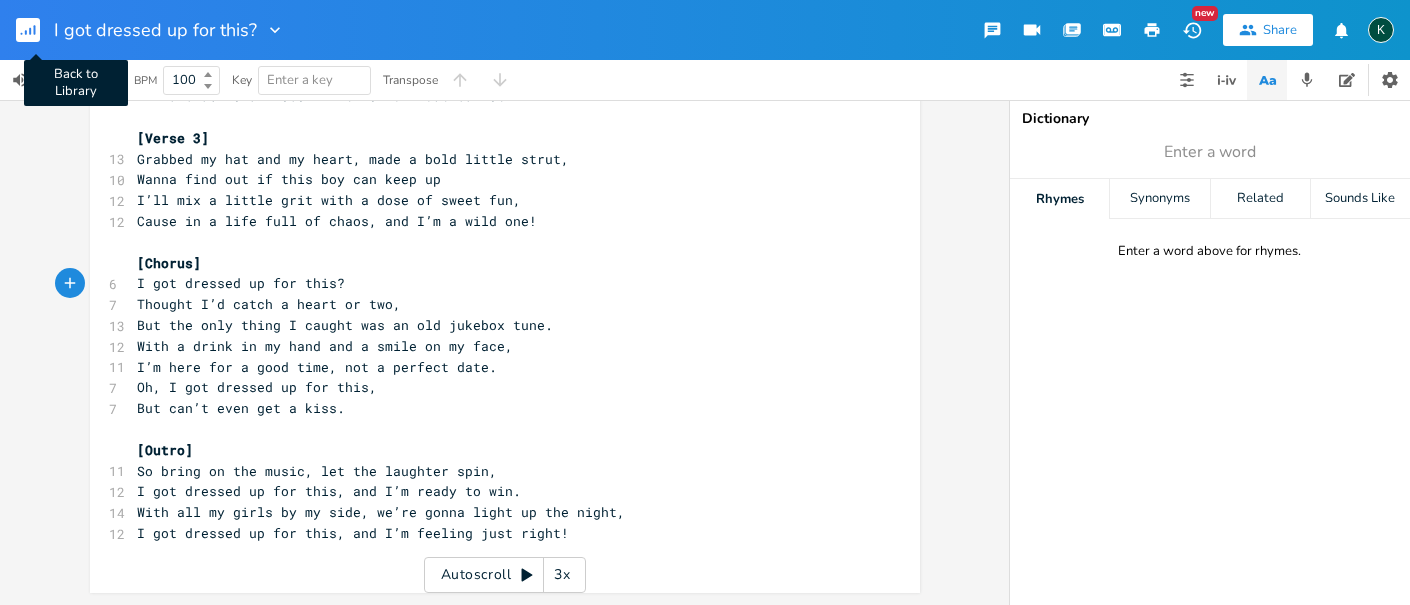 click 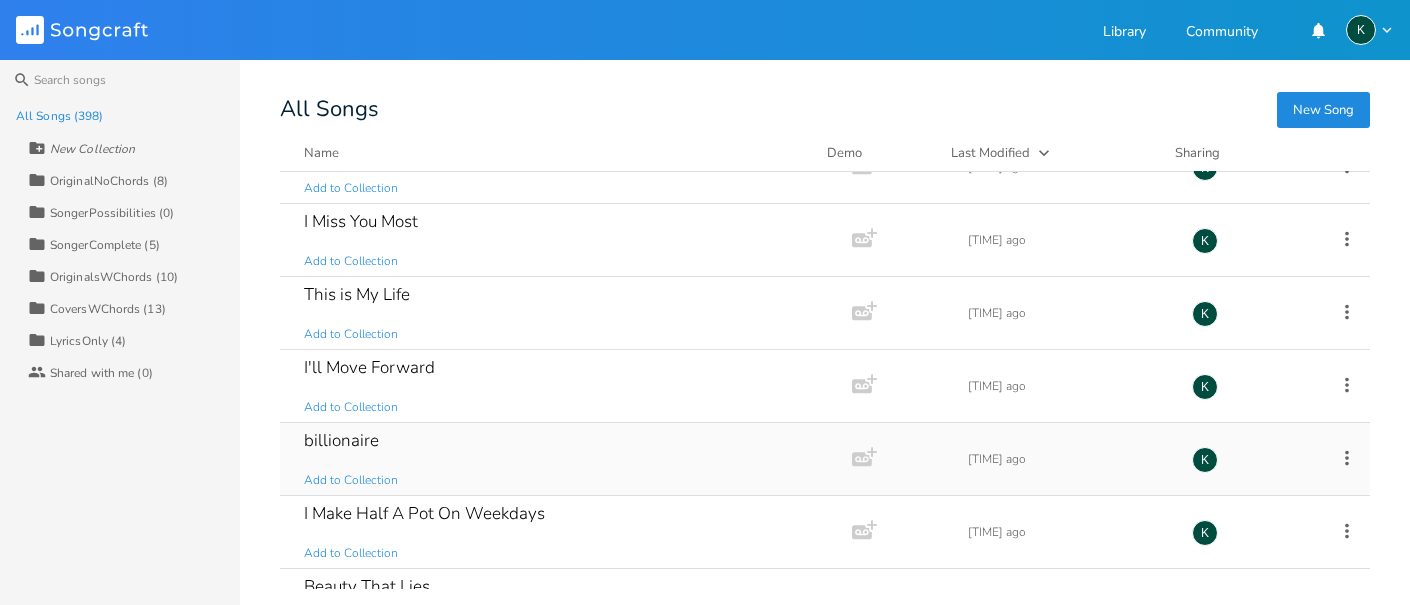 scroll, scrollTop: 1797, scrollLeft: 0, axis: vertical 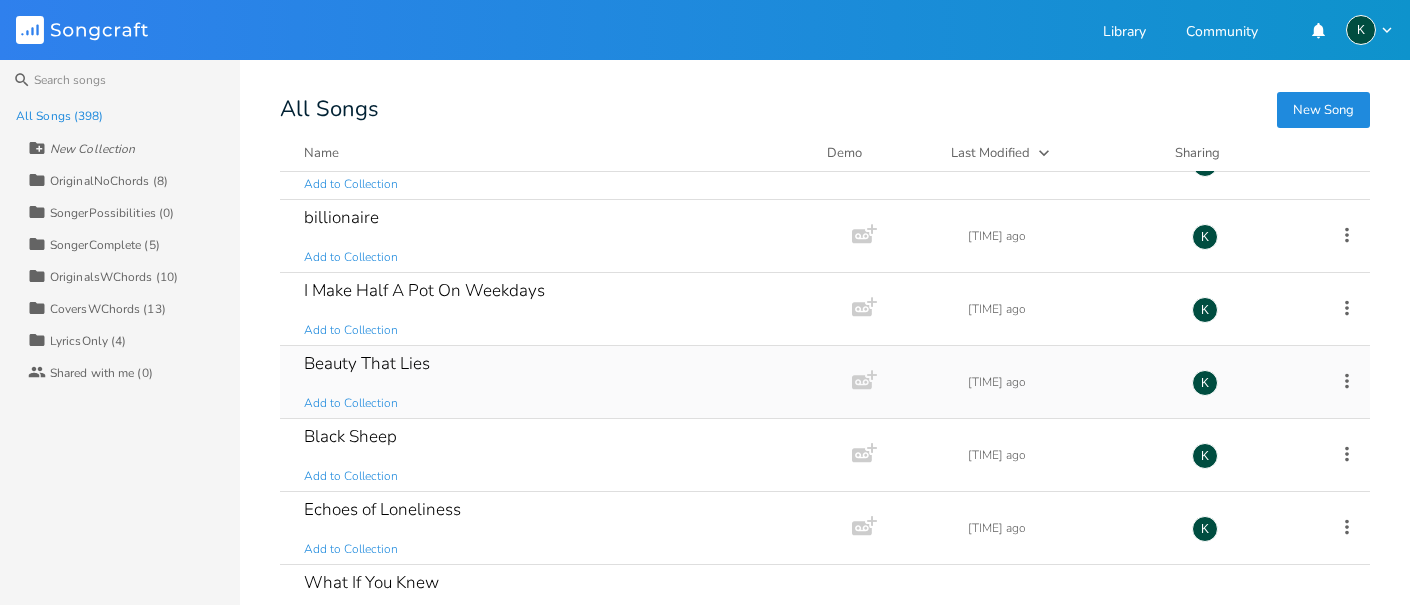 click on "Beauty That Lies" at bounding box center [367, 363] 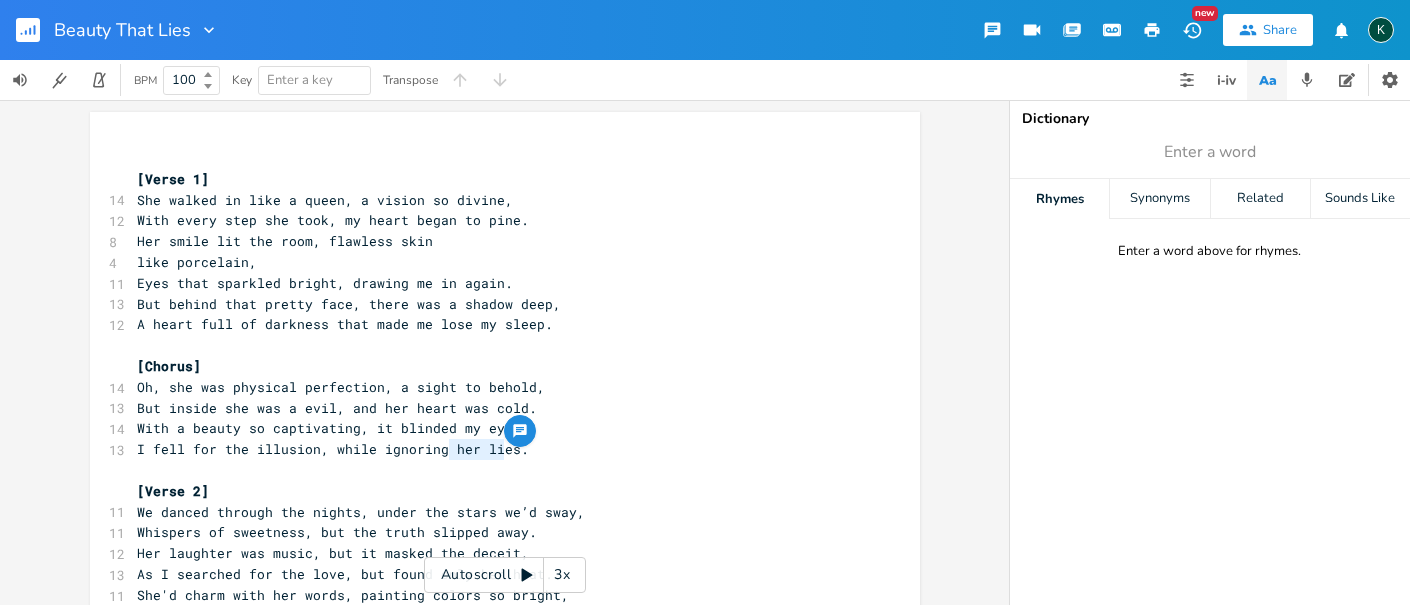 drag, startPoint x: 445, startPoint y: 454, endPoint x: 502, endPoint y: 452, distance: 57.035076 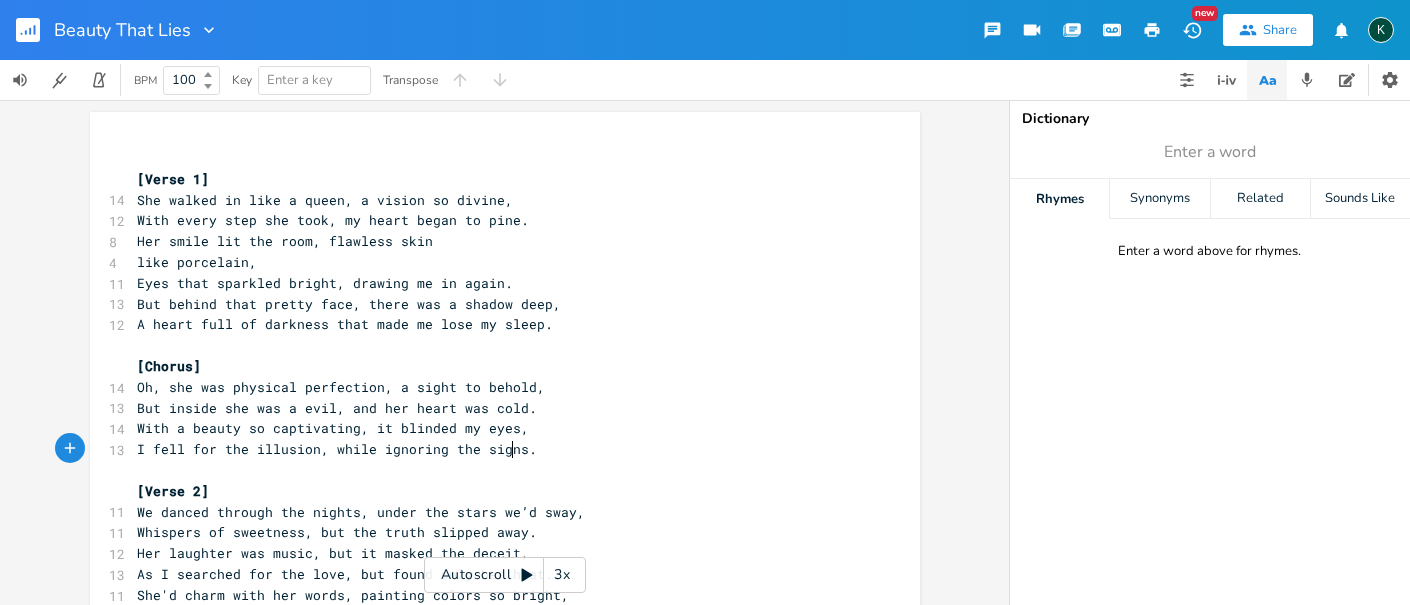 type on "the signs" 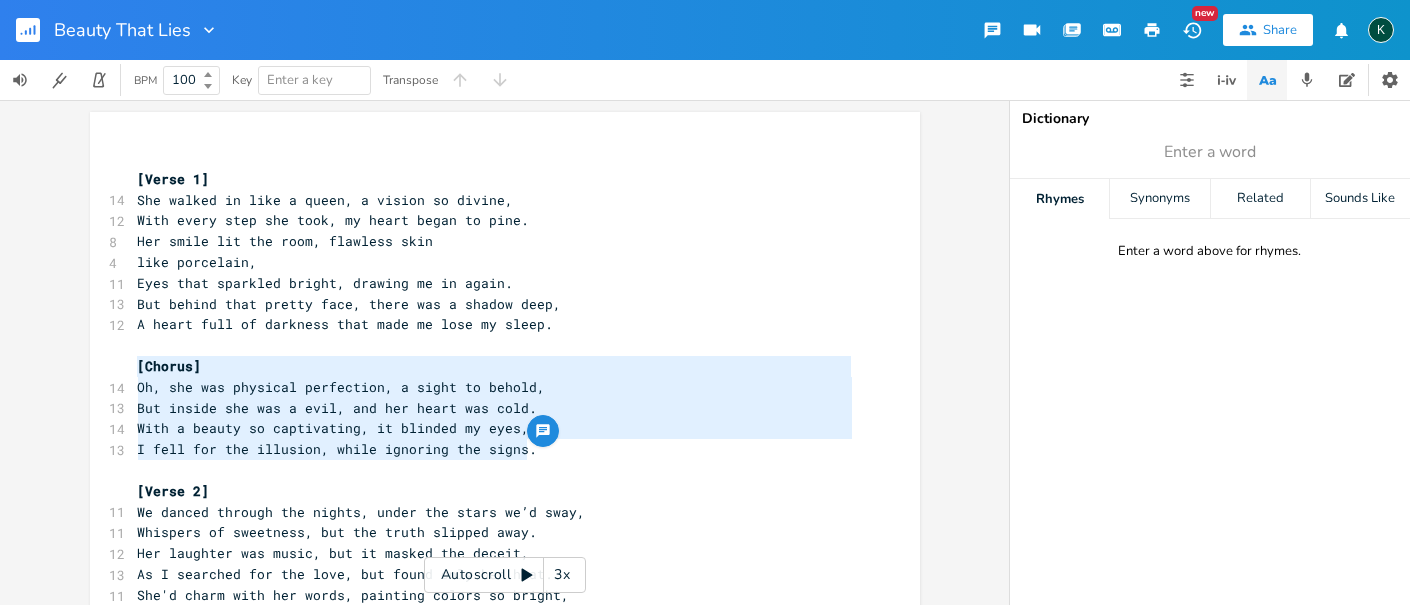 drag, startPoint x: 558, startPoint y: 451, endPoint x: 60, endPoint y: 362, distance: 505.8903 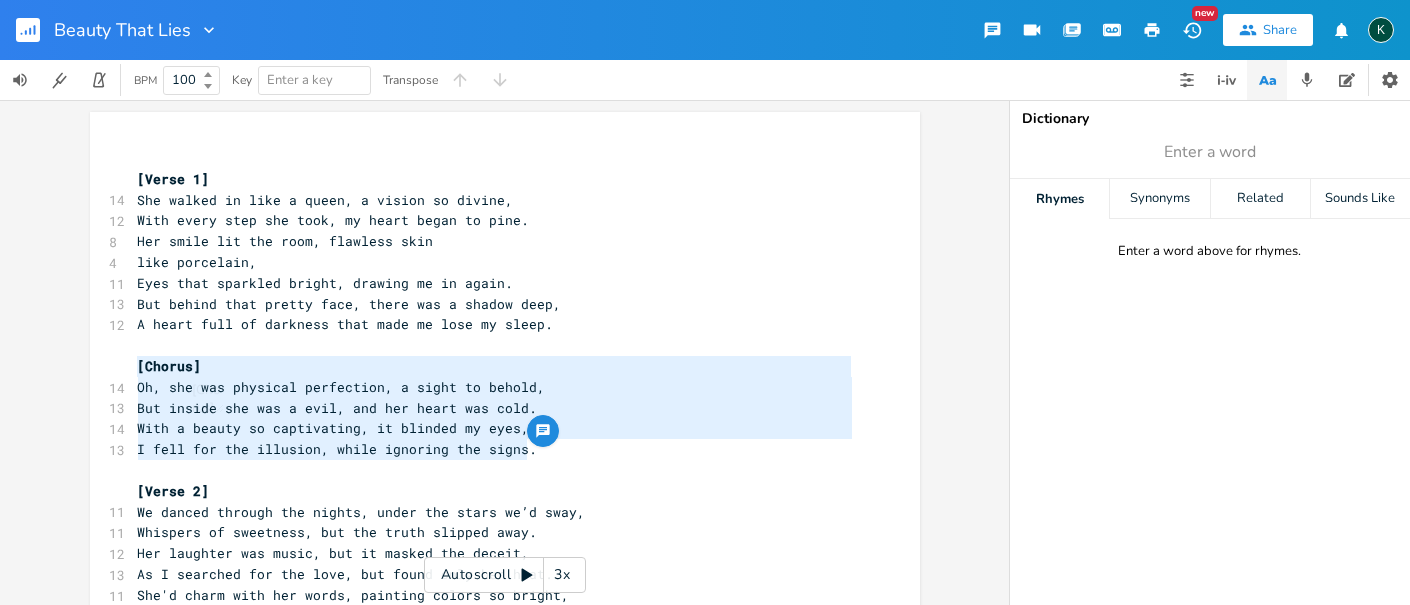type on "​[Chorus]
Oh, she was physical perfection, a sight to behold,
But inside she was a evil, and her heart was cold.
With a beauty so captivating, it blinded my eyes,
I fell for the illusion, while ignoring the signs." 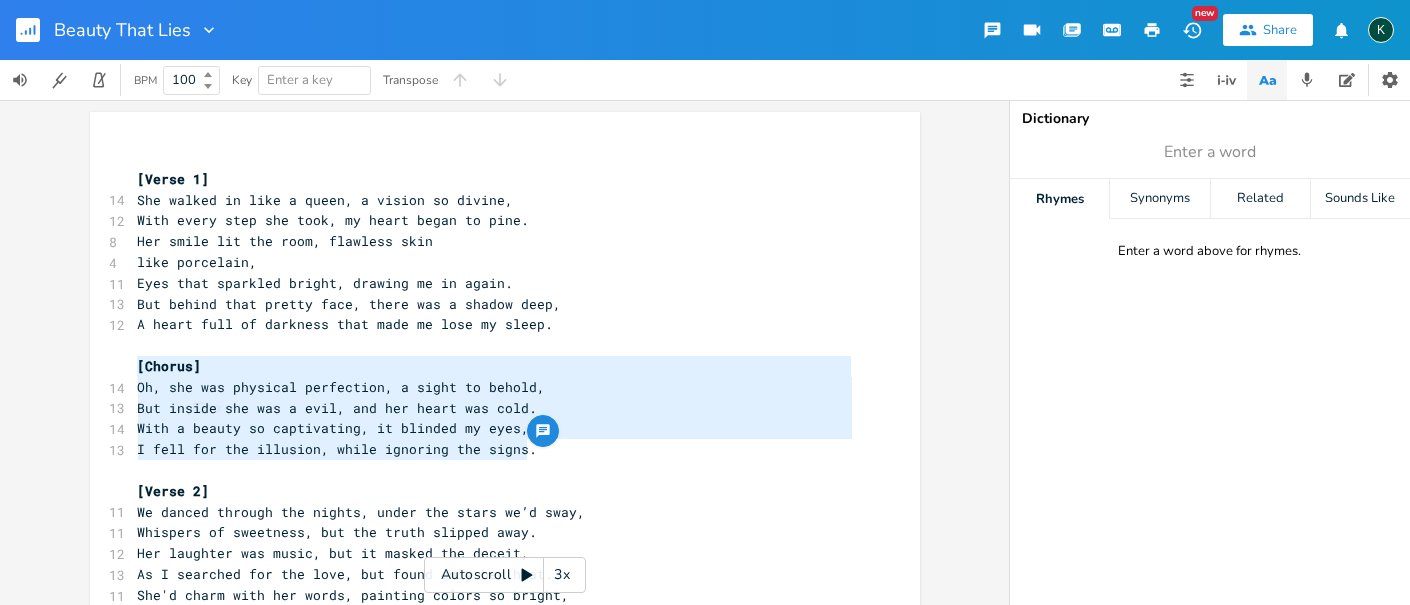 scroll, scrollTop: 0, scrollLeft: 0, axis: both 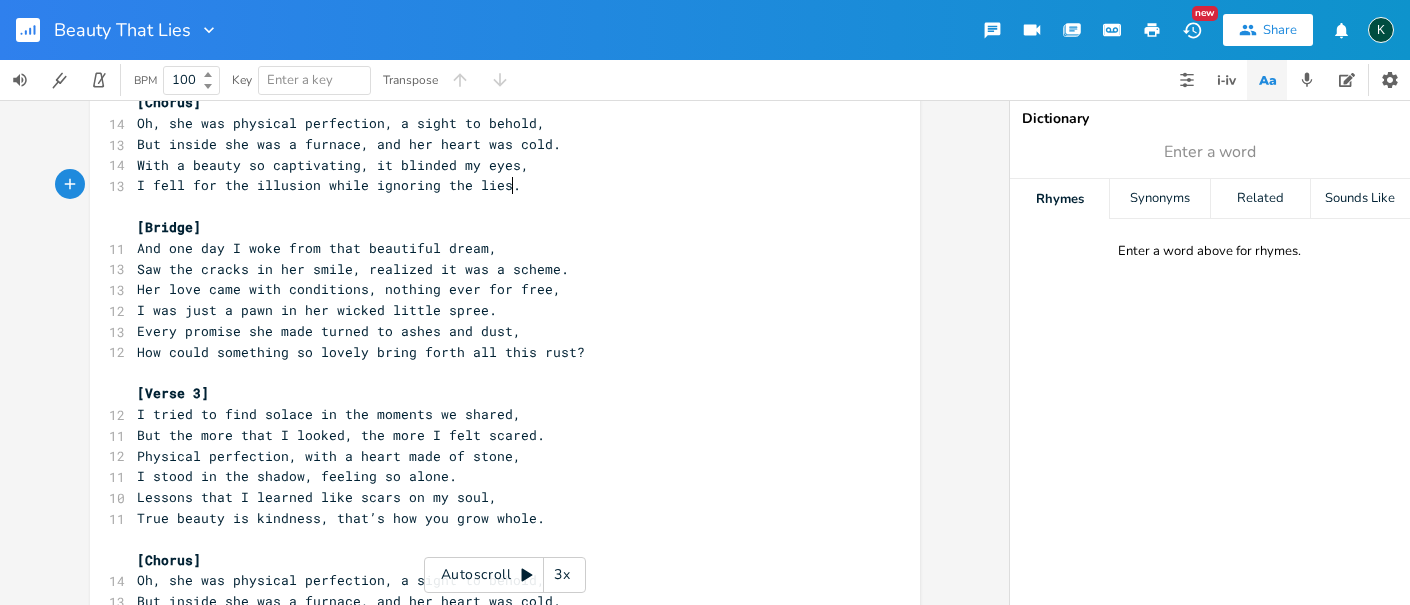 type on "es." 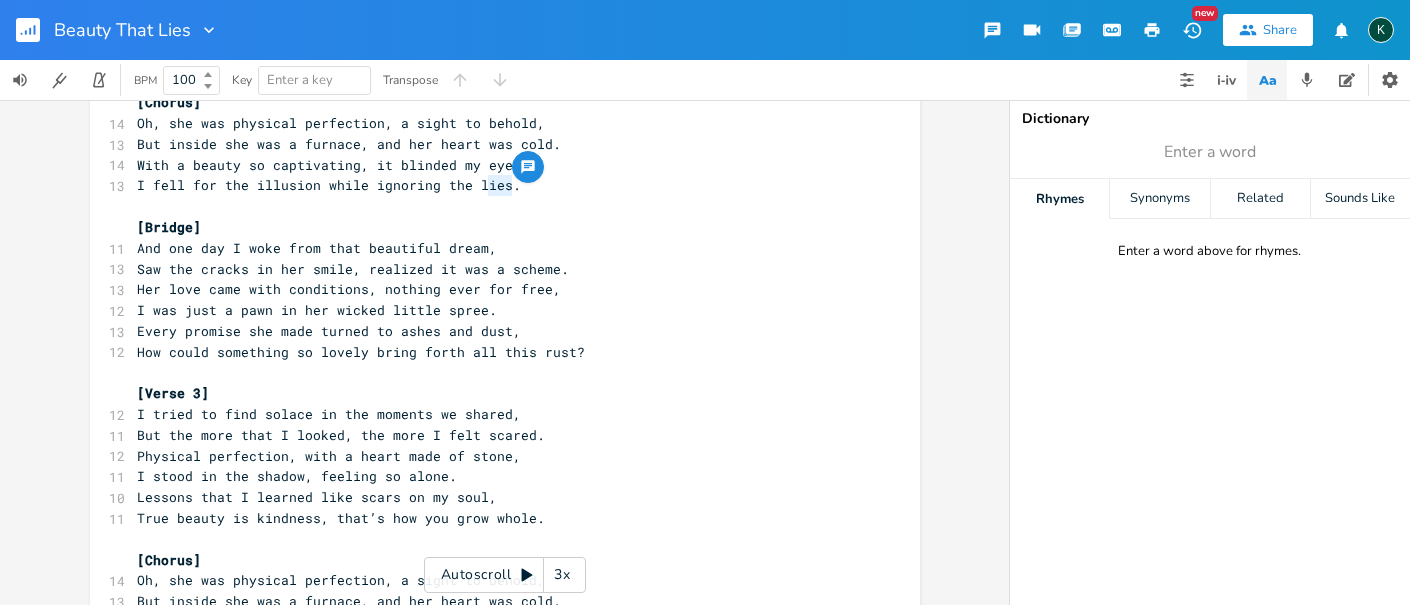 drag, startPoint x: 507, startPoint y: 190, endPoint x: 485, endPoint y: 193, distance: 22.203604 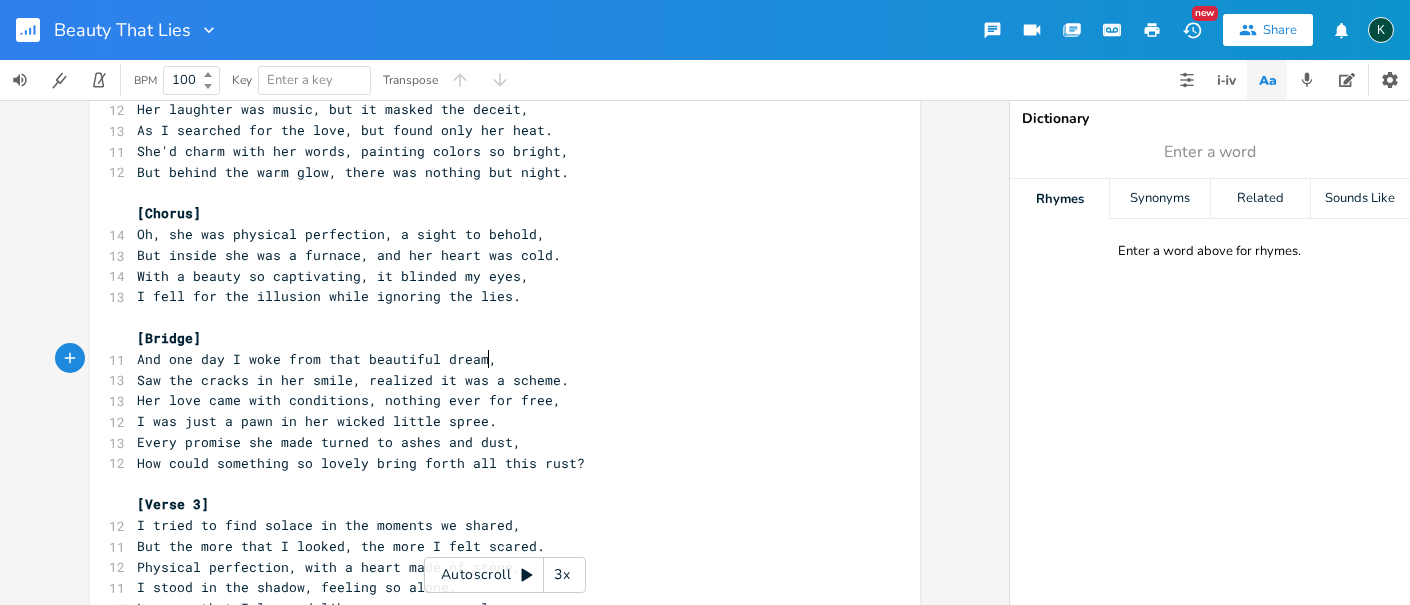 click on "And one day I woke from that beautiful dream," at bounding box center [495, 359] 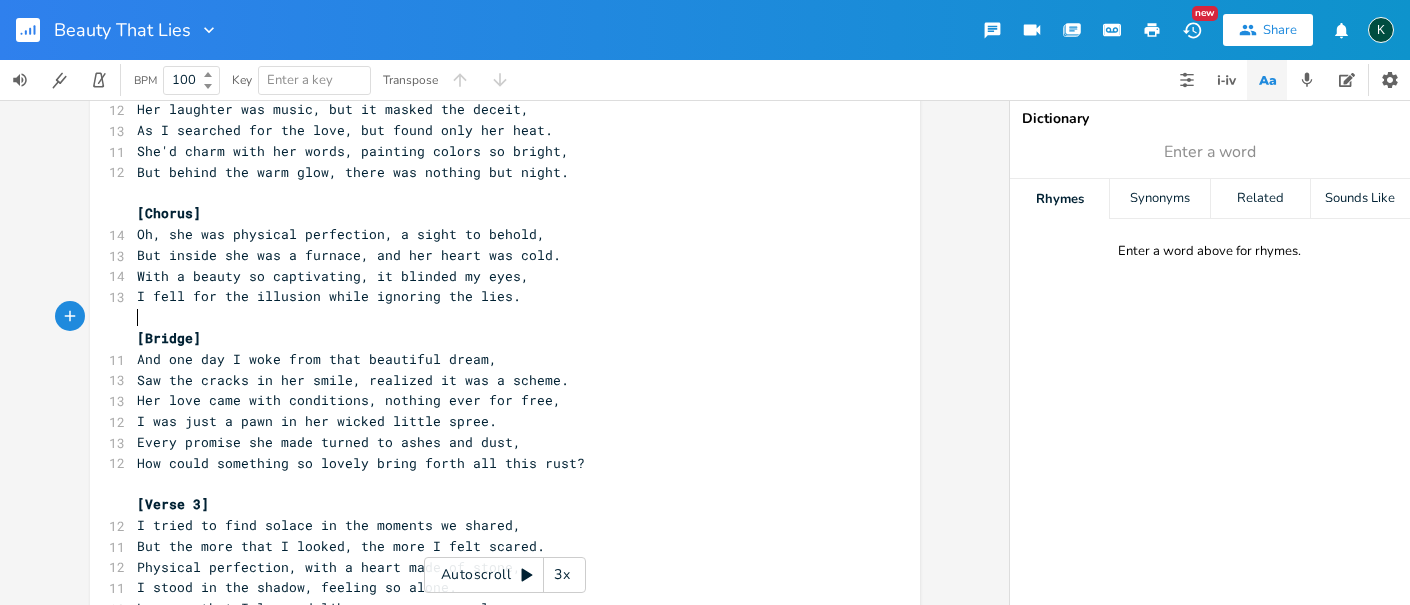 click on "​" at bounding box center [495, 317] 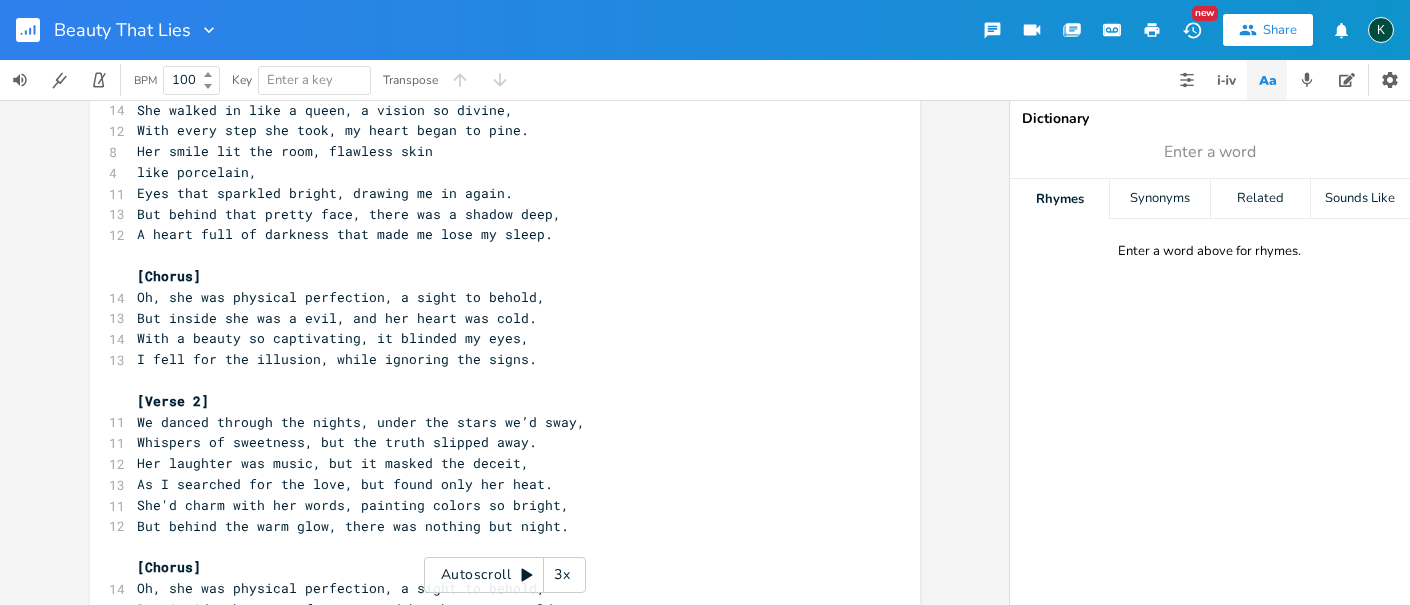 scroll, scrollTop: 0, scrollLeft: 0, axis: both 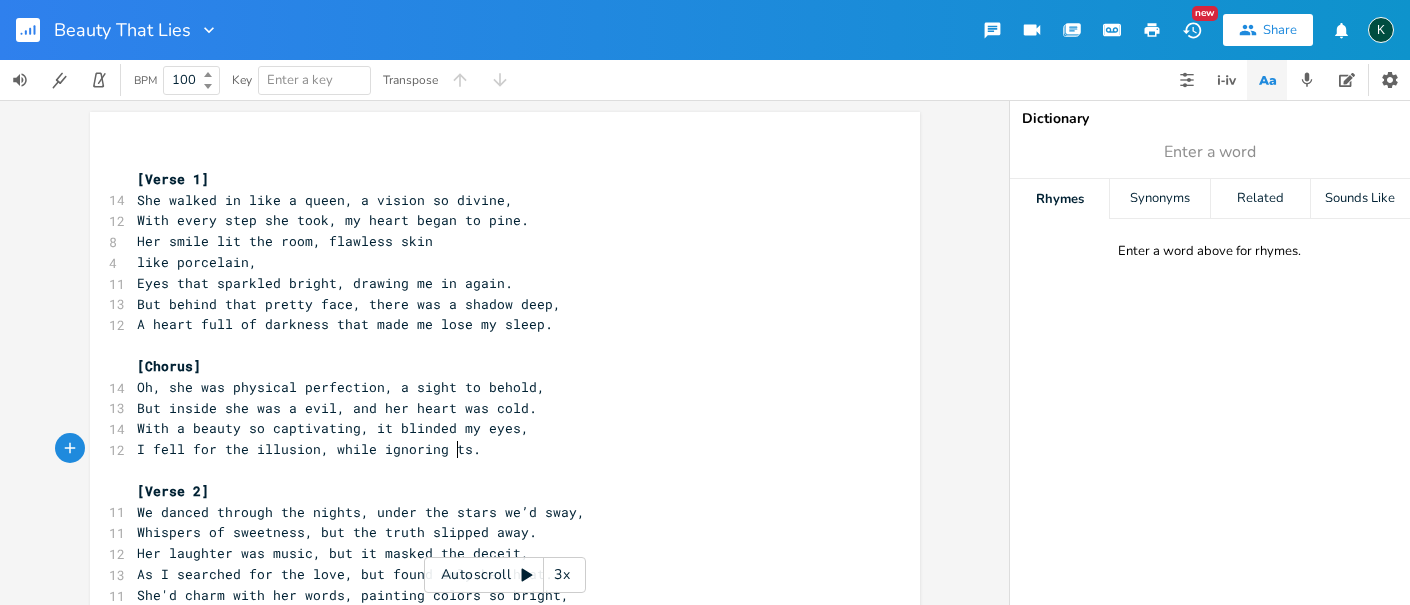 type on "her lie" 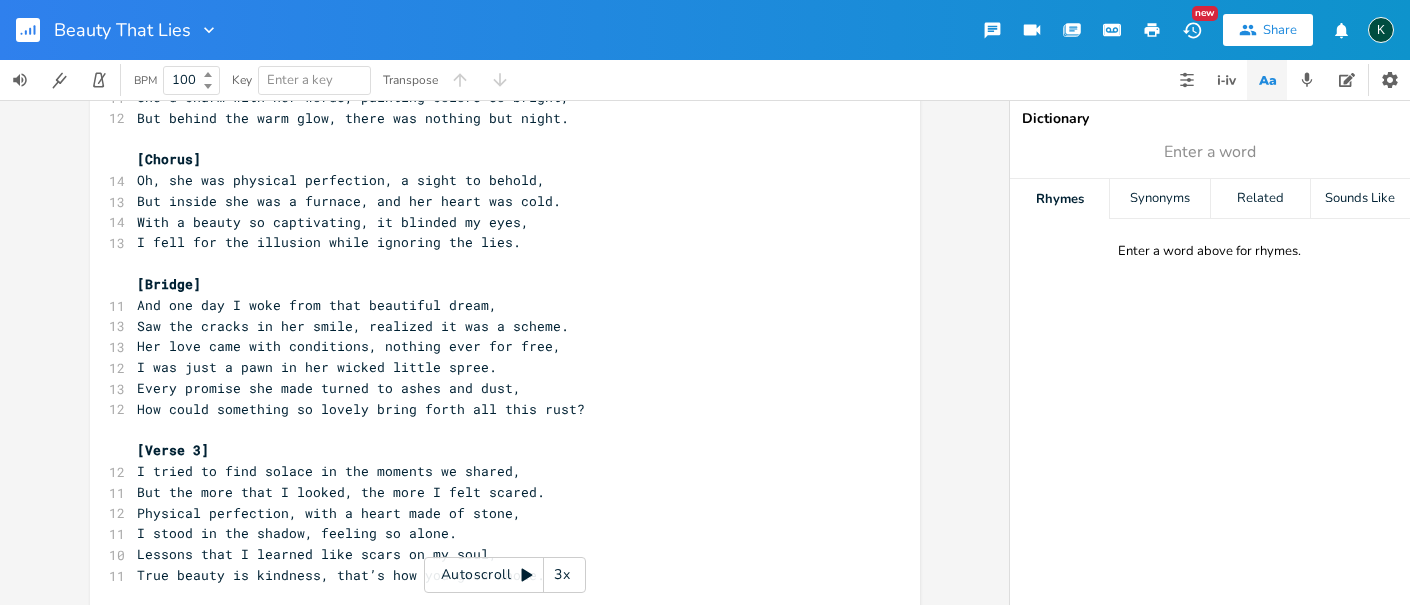 scroll, scrollTop: 555, scrollLeft: 0, axis: vertical 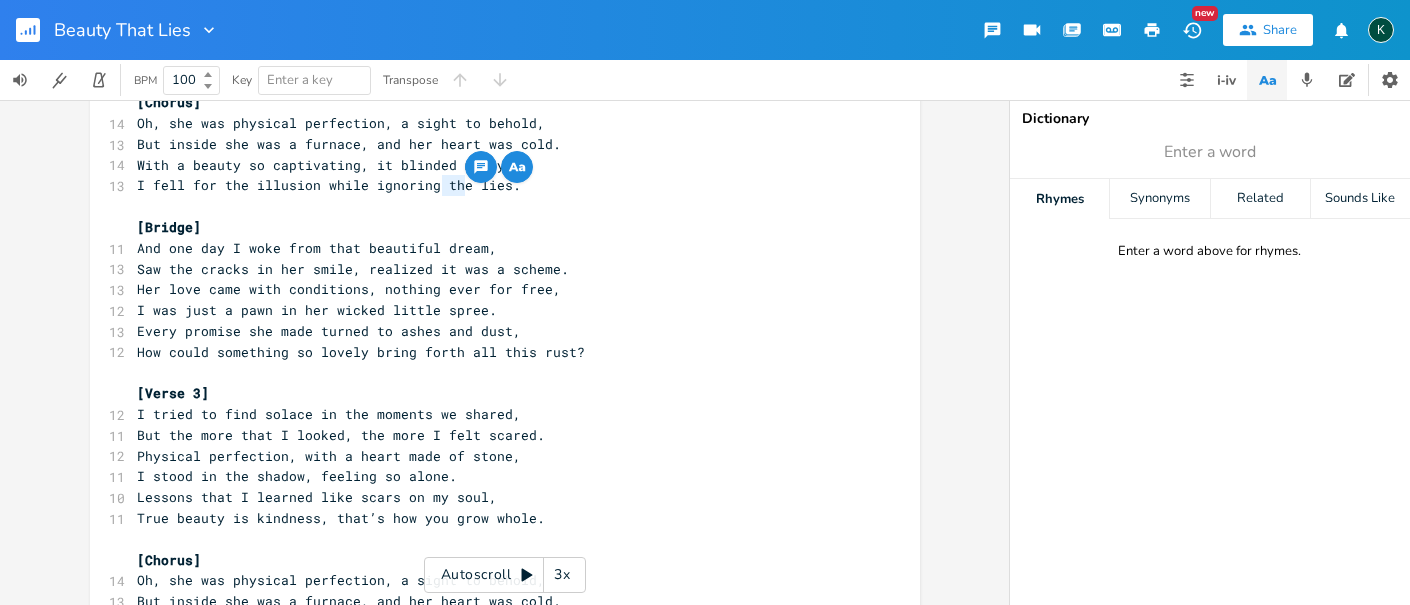 drag, startPoint x: 434, startPoint y: 188, endPoint x: 458, endPoint y: 179, distance: 25.632011 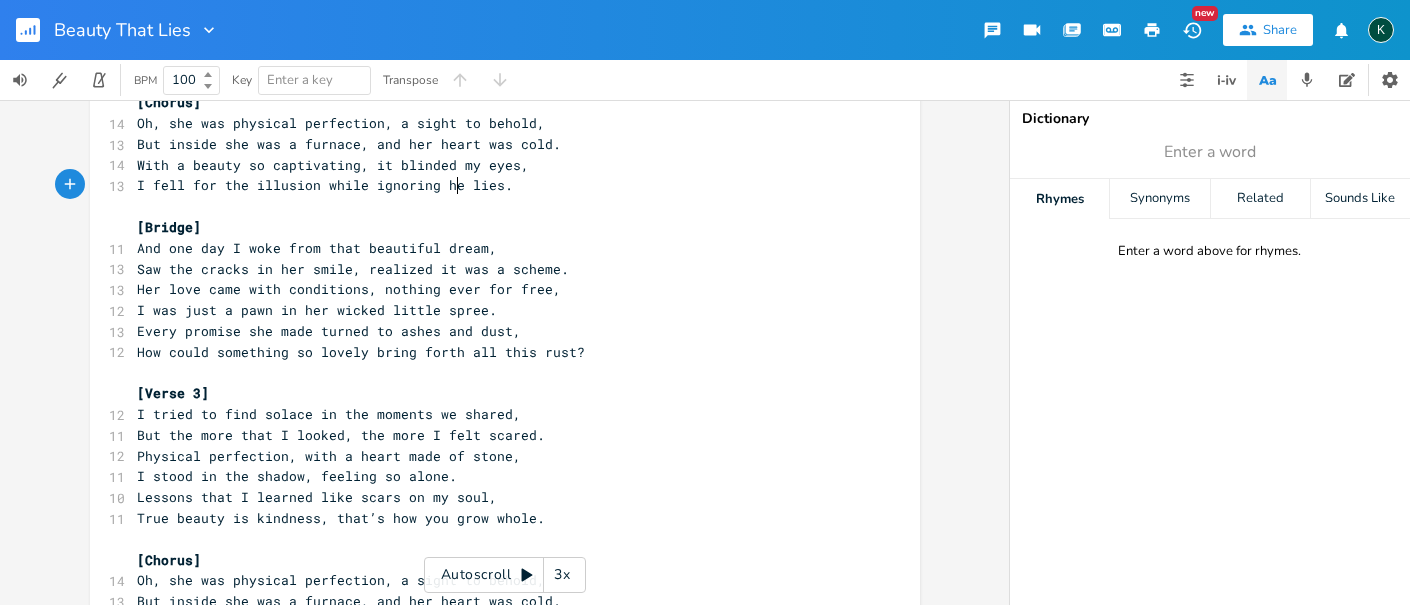type on "her" 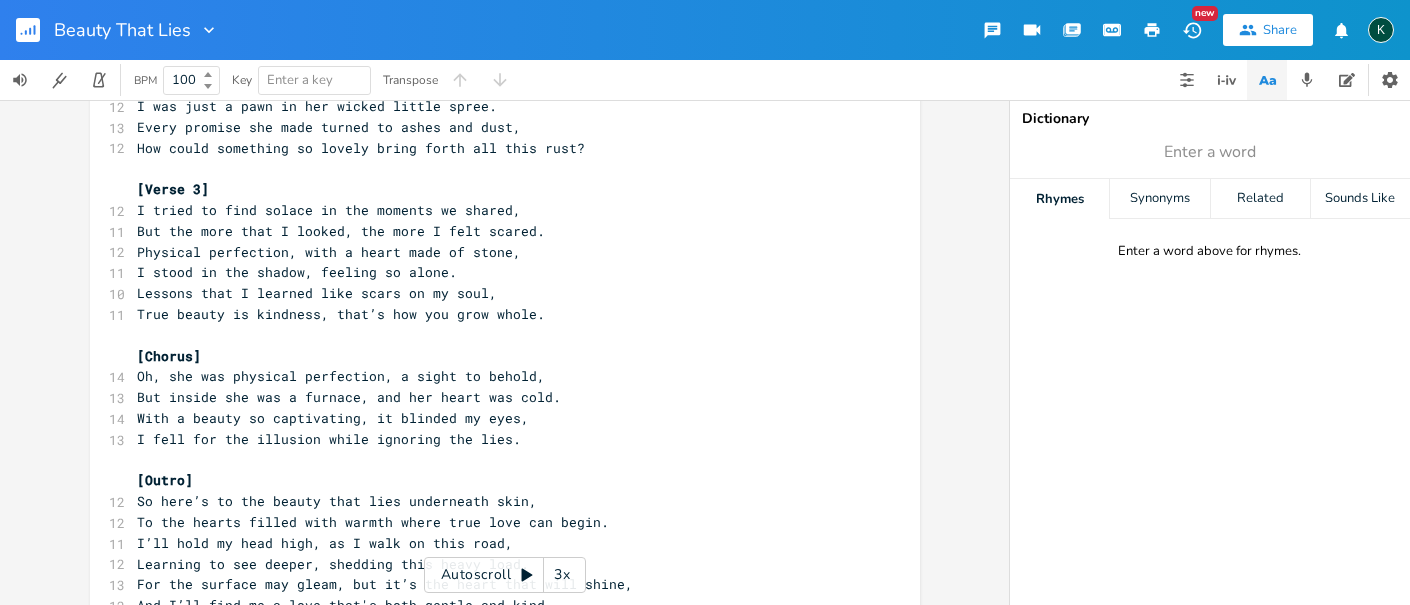 scroll, scrollTop: 777, scrollLeft: 0, axis: vertical 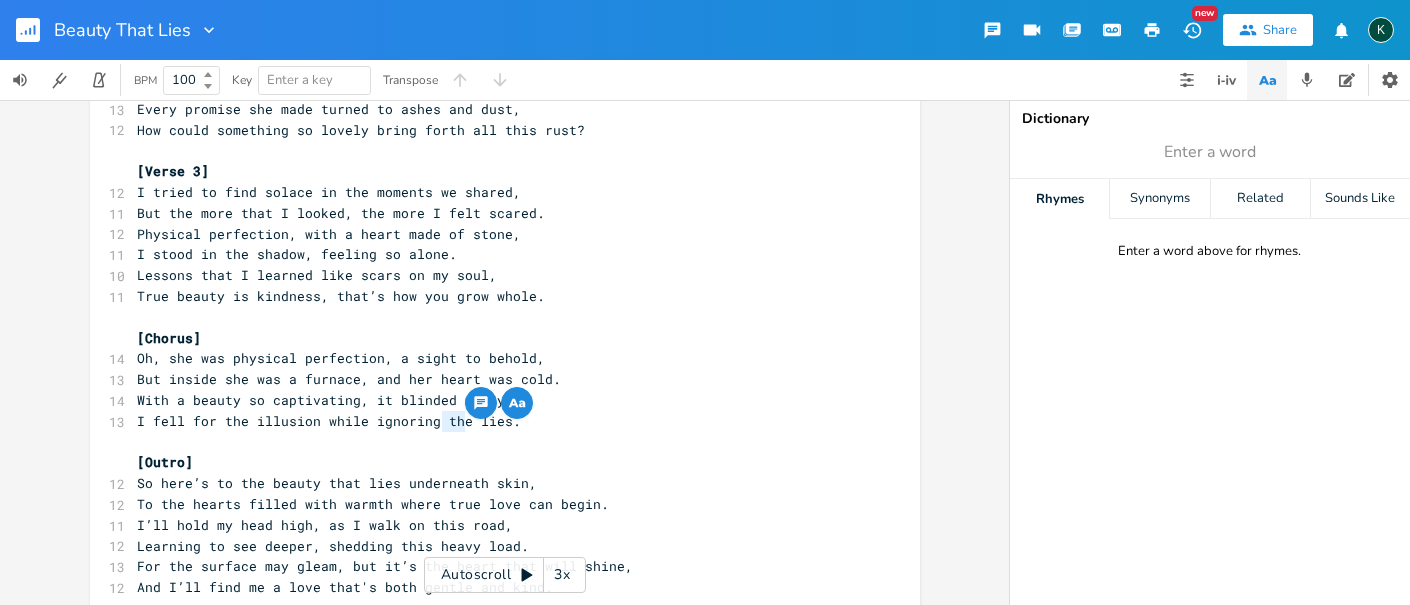 drag, startPoint x: 434, startPoint y: 419, endPoint x: 461, endPoint y: 419, distance: 27 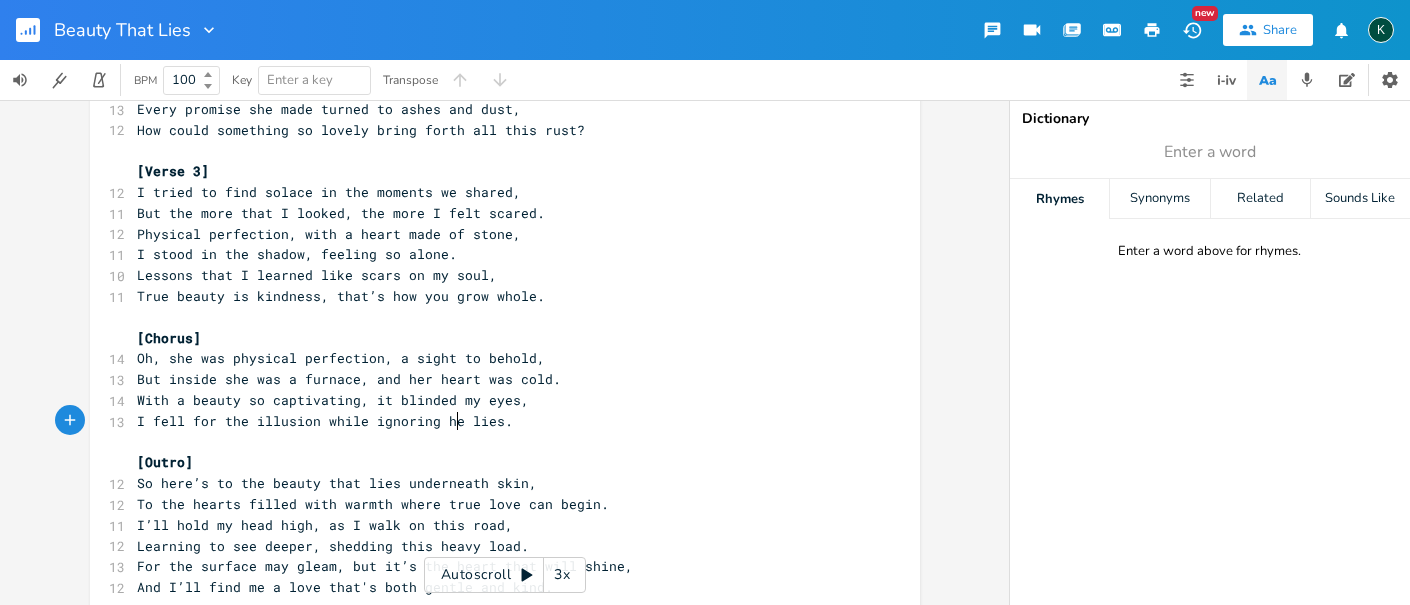 type on "her" 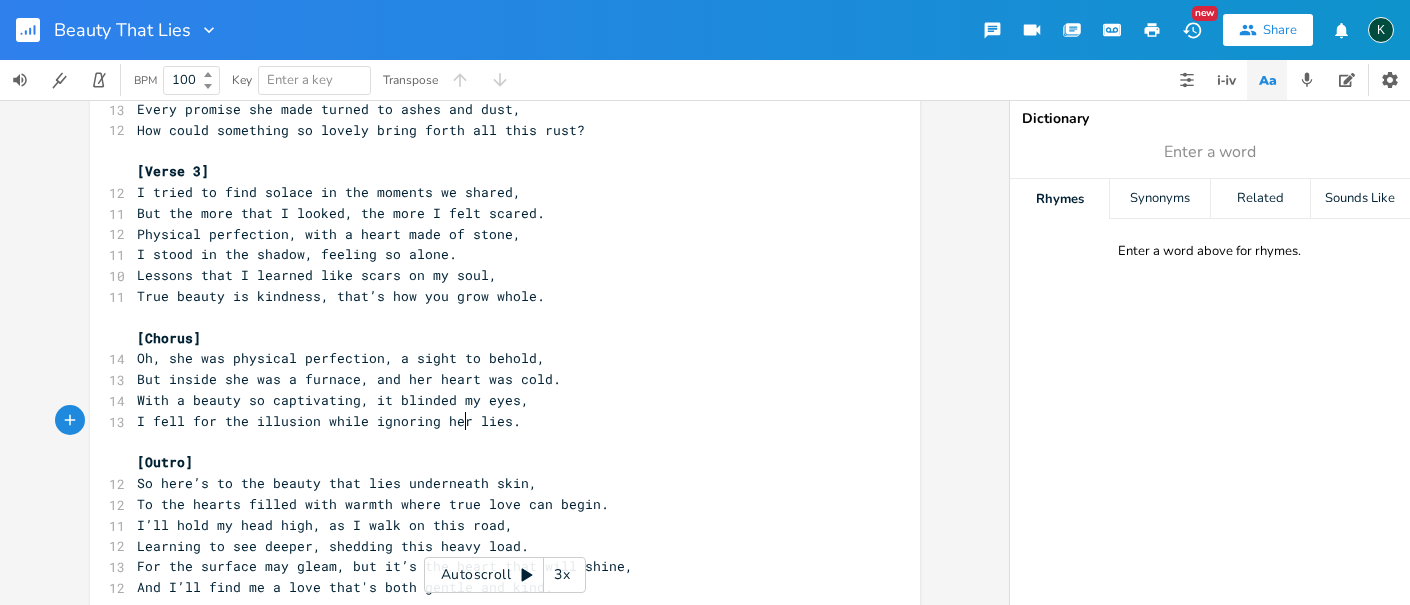 scroll, scrollTop: 810, scrollLeft: 0, axis: vertical 